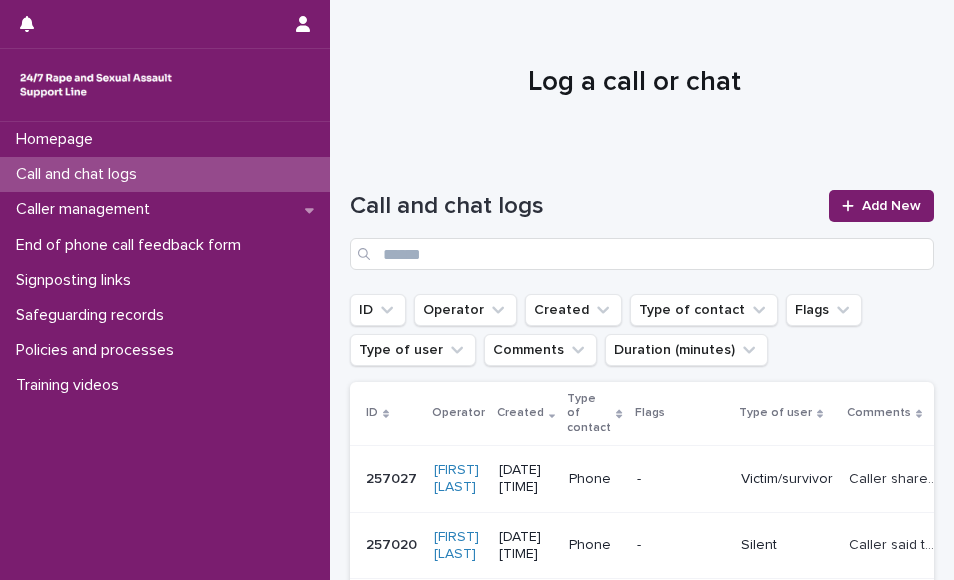 scroll, scrollTop: 0, scrollLeft: 0, axis: both 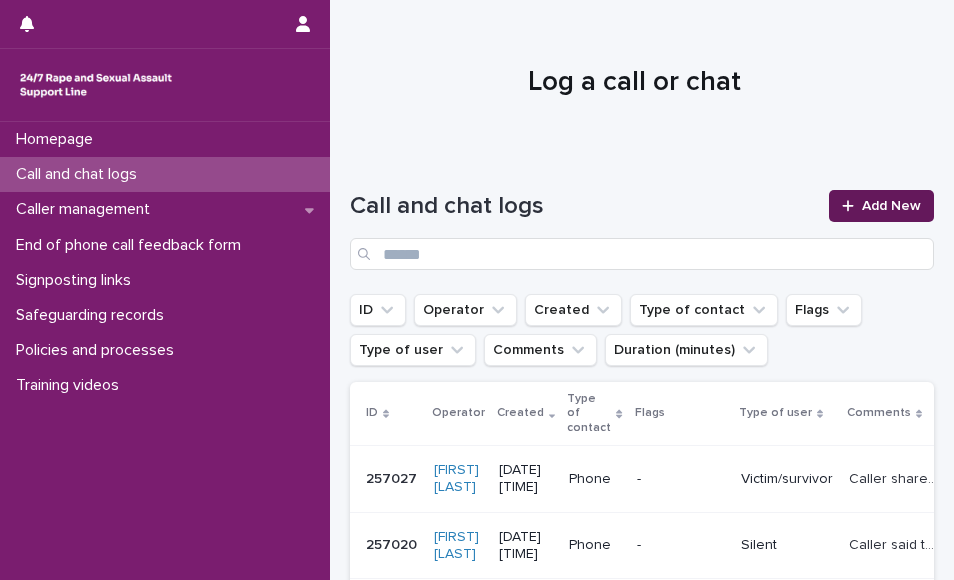 click on "Add New" at bounding box center (891, 206) 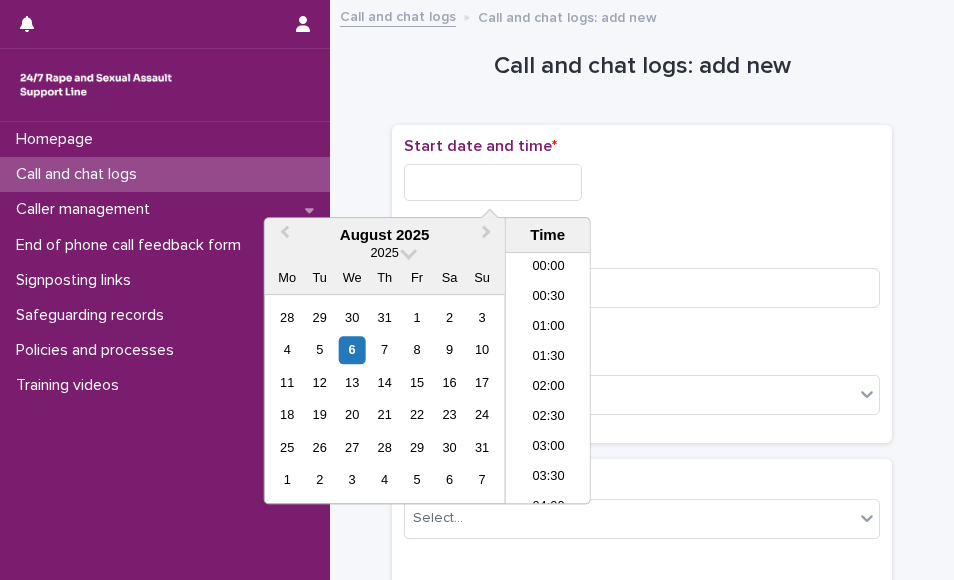 click at bounding box center (493, 182) 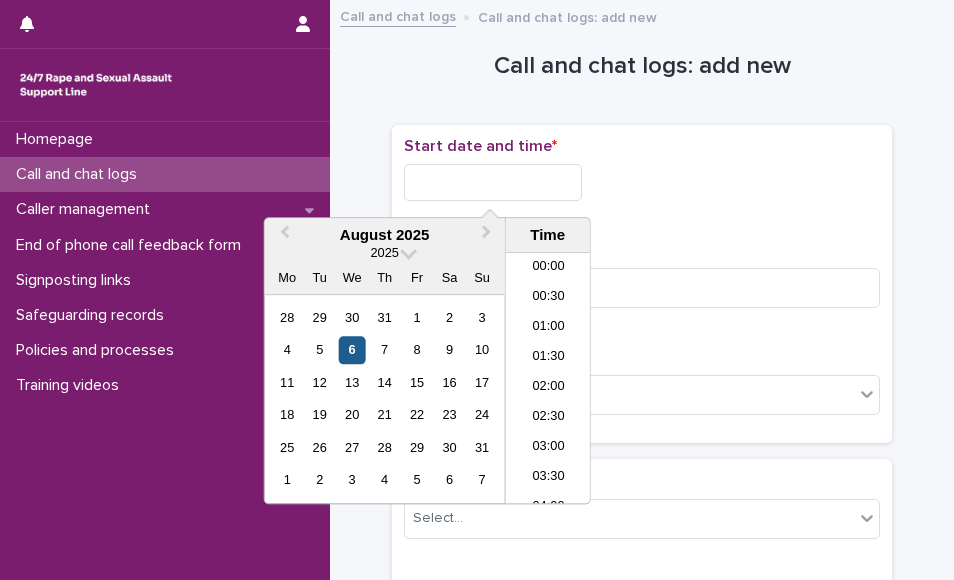 click on "6" at bounding box center [352, 350] 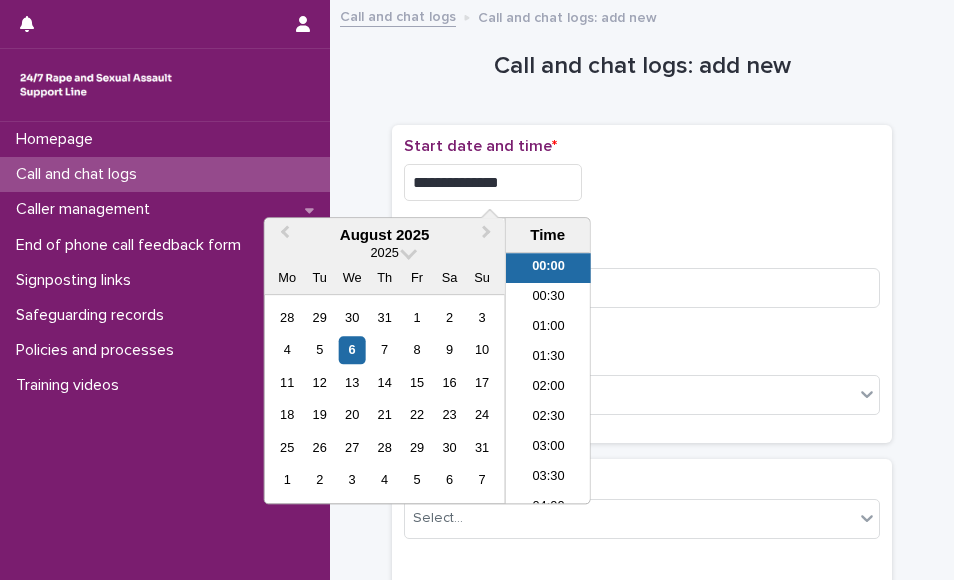 click on "**********" at bounding box center (493, 182) 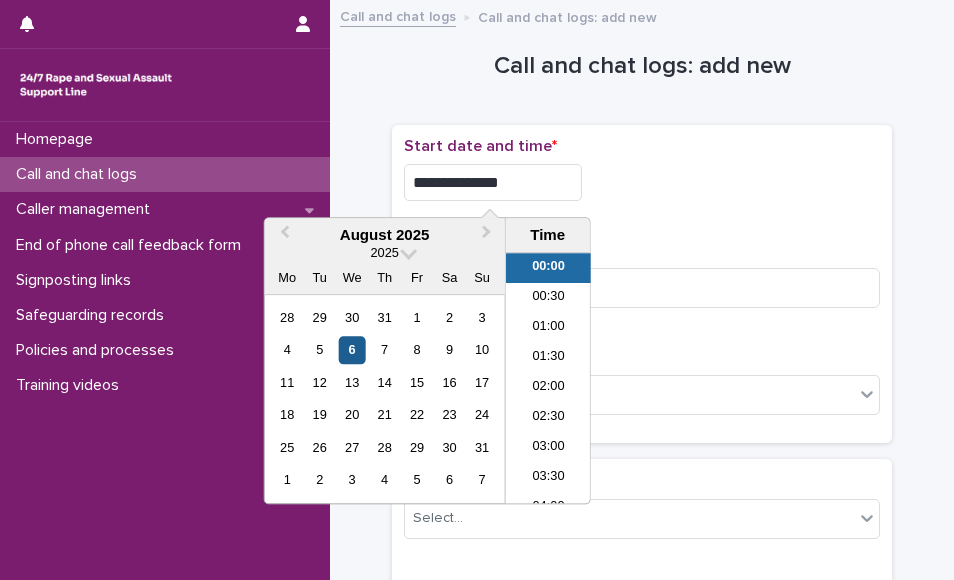 click on "6" at bounding box center [352, 350] 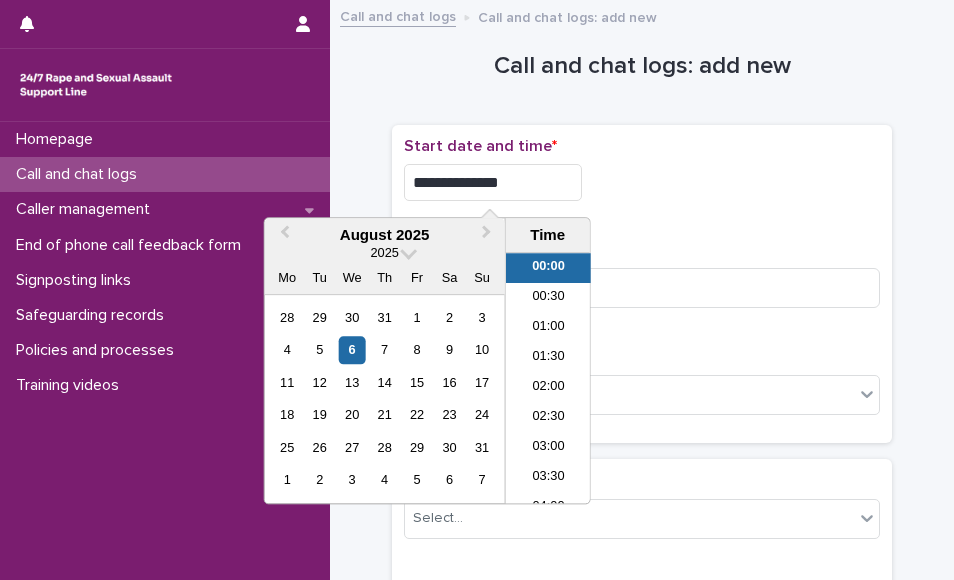click on "**********" at bounding box center (493, 182) 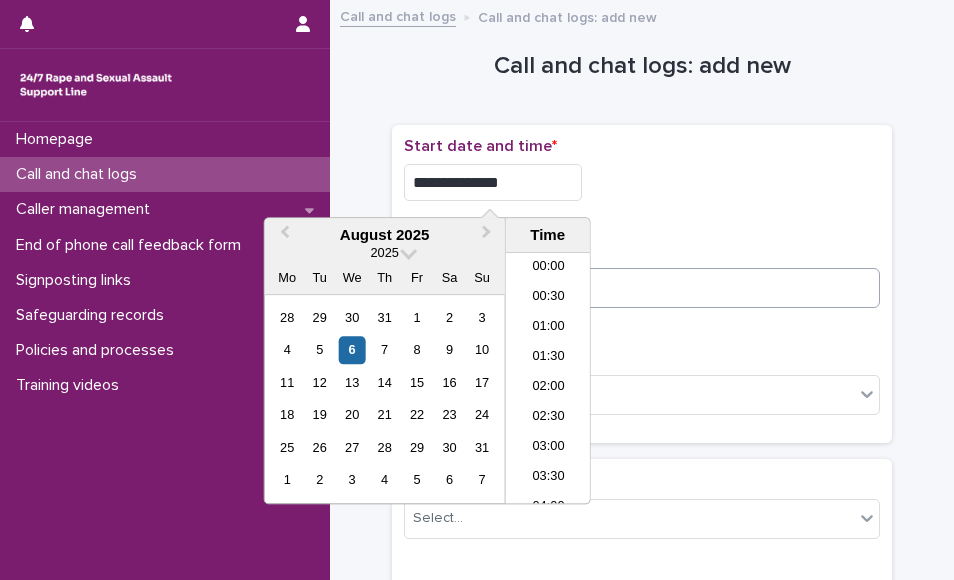 type on "**********" 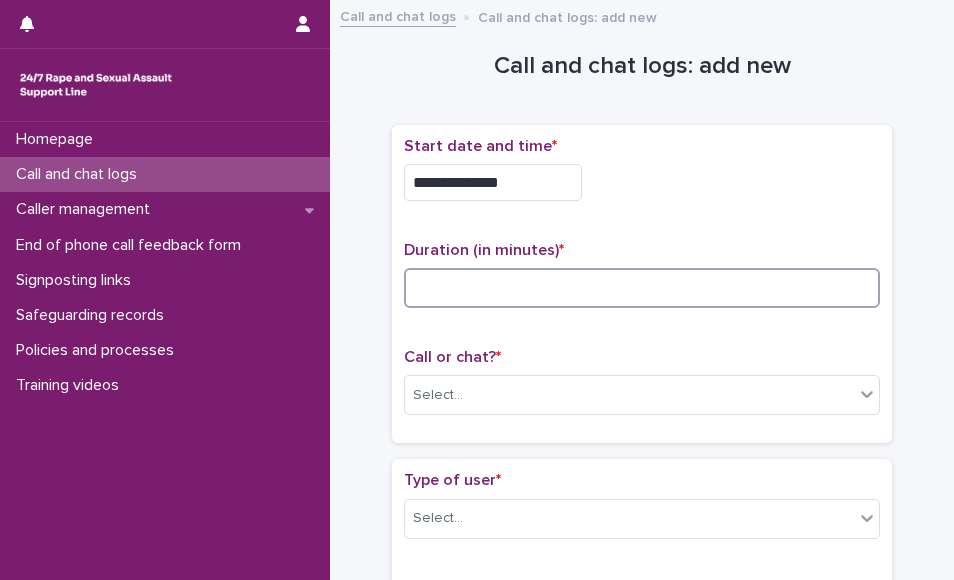 click at bounding box center [642, 288] 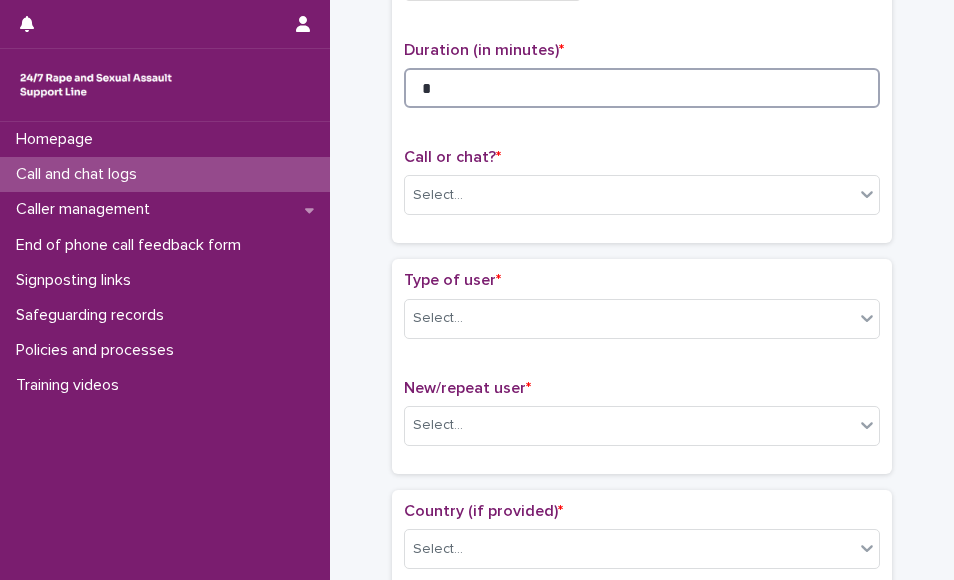 scroll, scrollTop: 202, scrollLeft: 0, axis: vertical 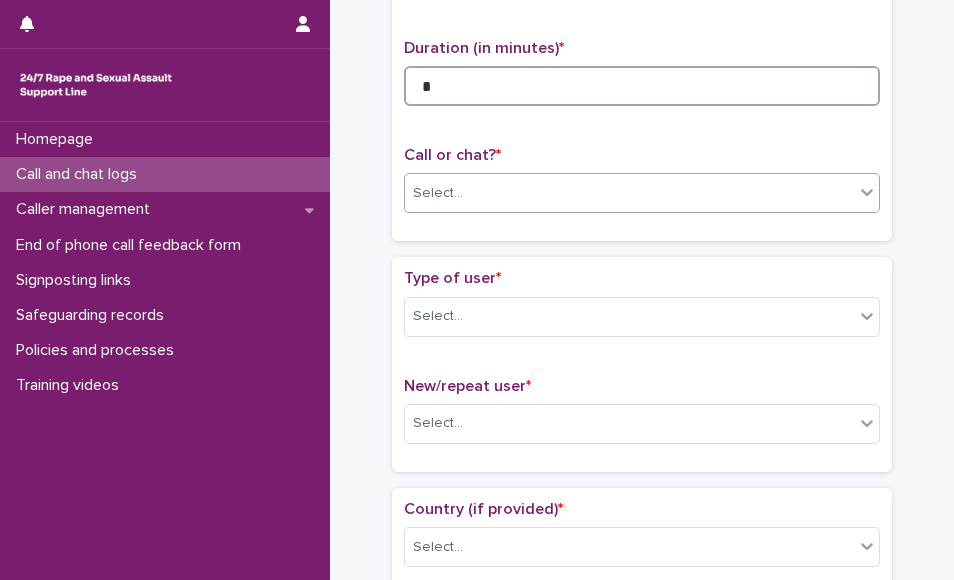 type on "*" 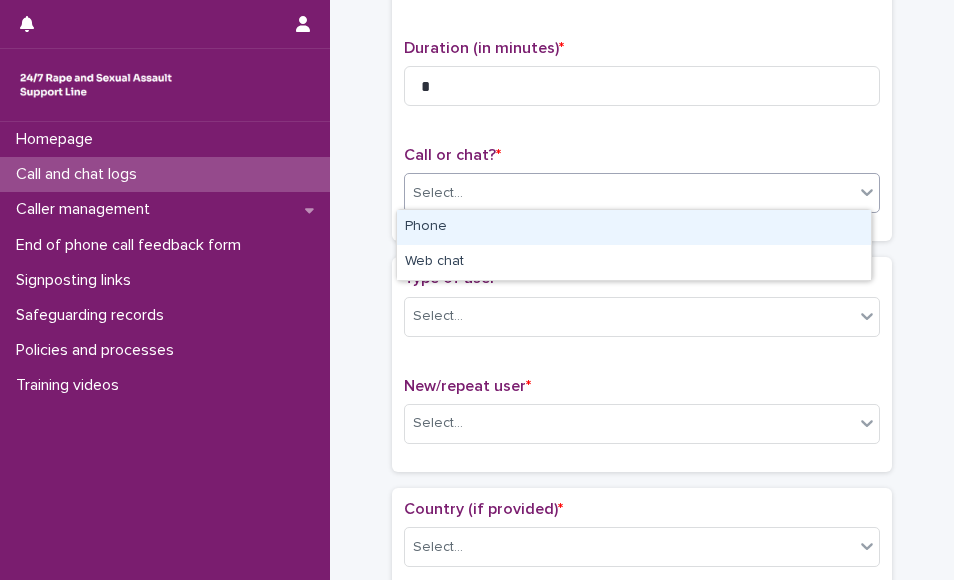 click on "Select..." at bounding box center [629, 193] 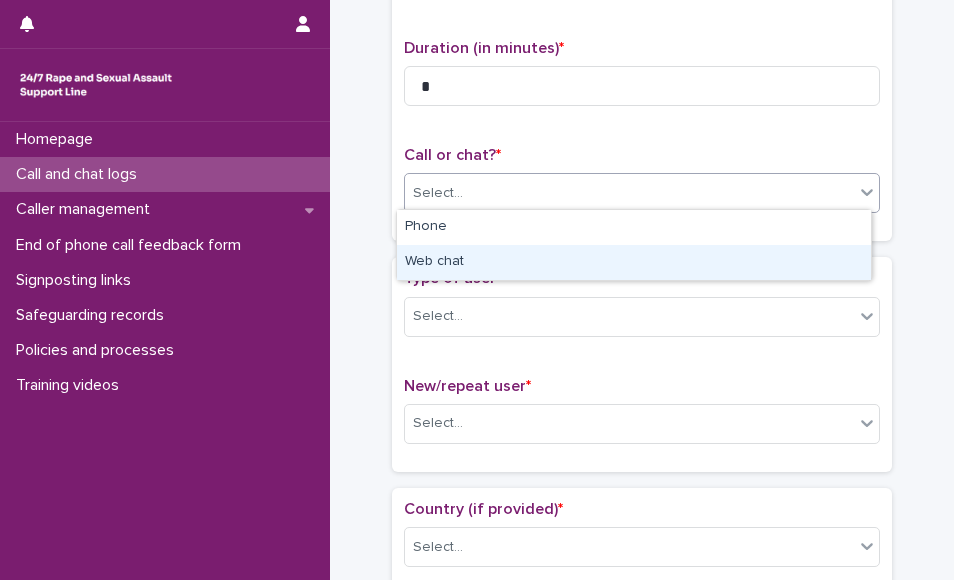 click on "Web chat" at bounding box center (634, 262) 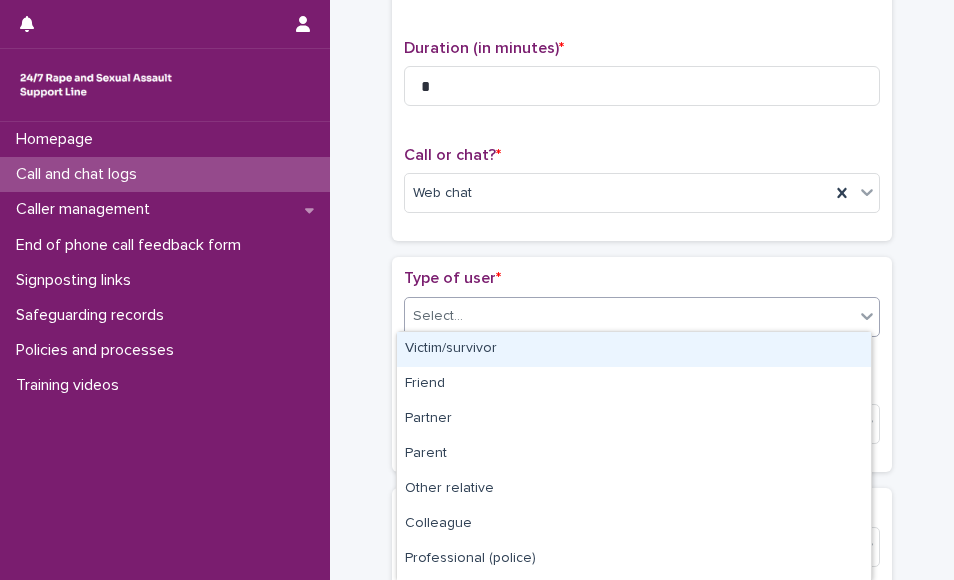 click on "Select..." at bounding box center (629, 316) 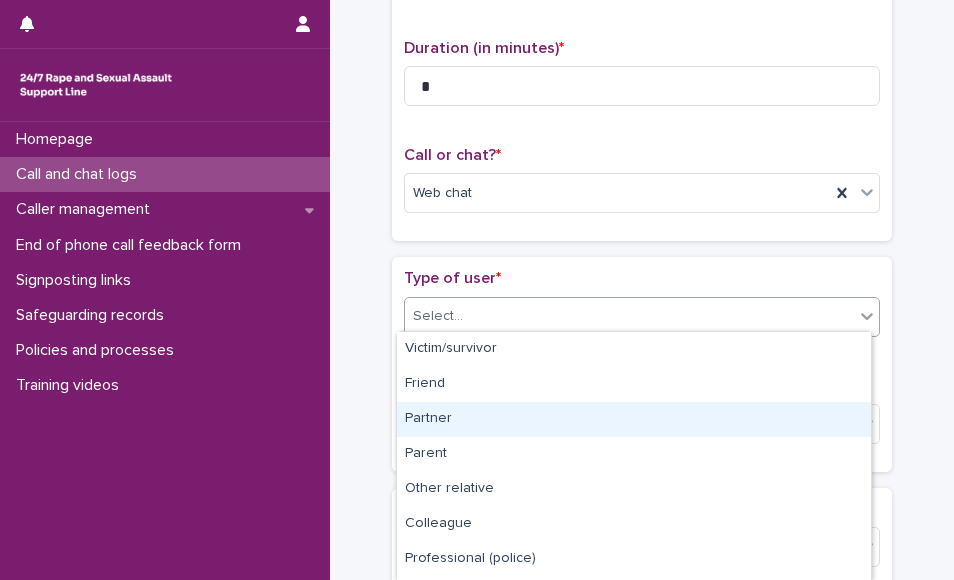 scroll, scrollTop: 217, scrollLeft: 0, axis: vertical 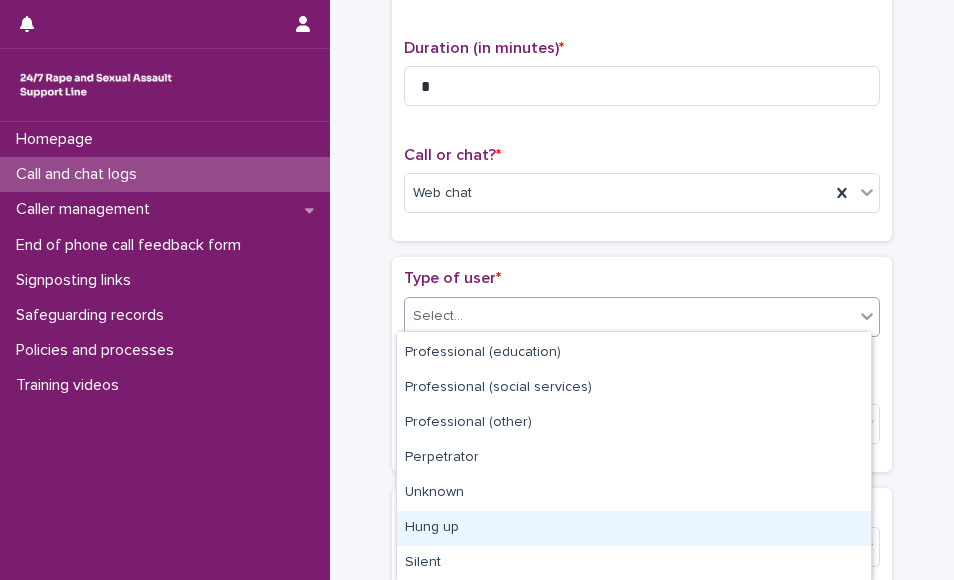click on "Hung up" at bounding box center [634, 528] 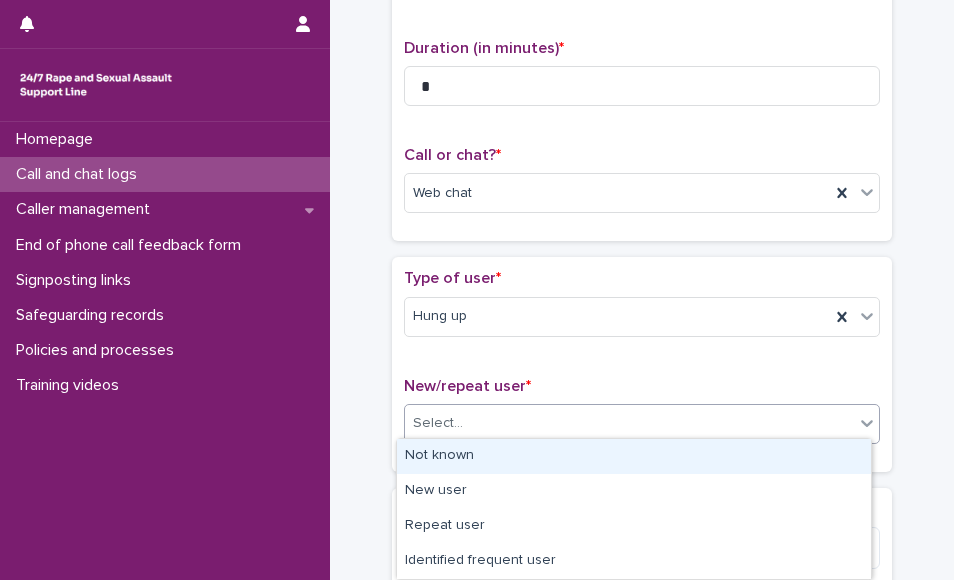 click on "Select..." at bounding box center [629, 423] 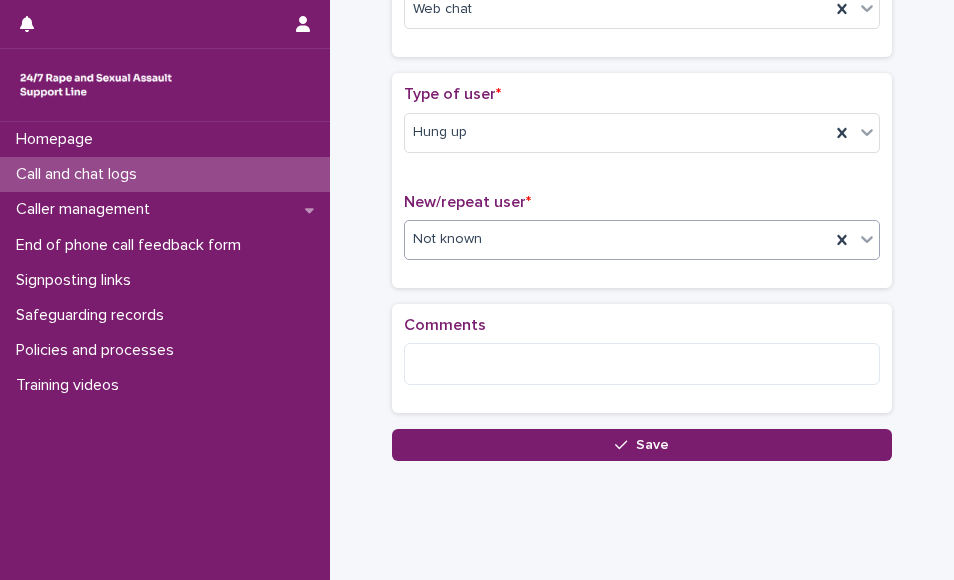 scroll, scrollTop: 418, scrollLeft: 0, axis: vertical 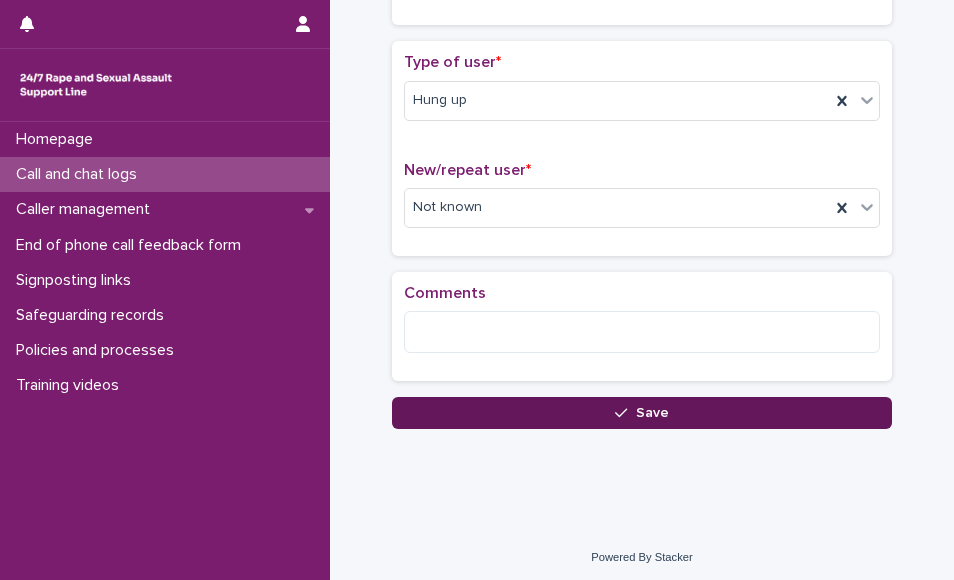 click on "Save" at bounding box center [642, 413] 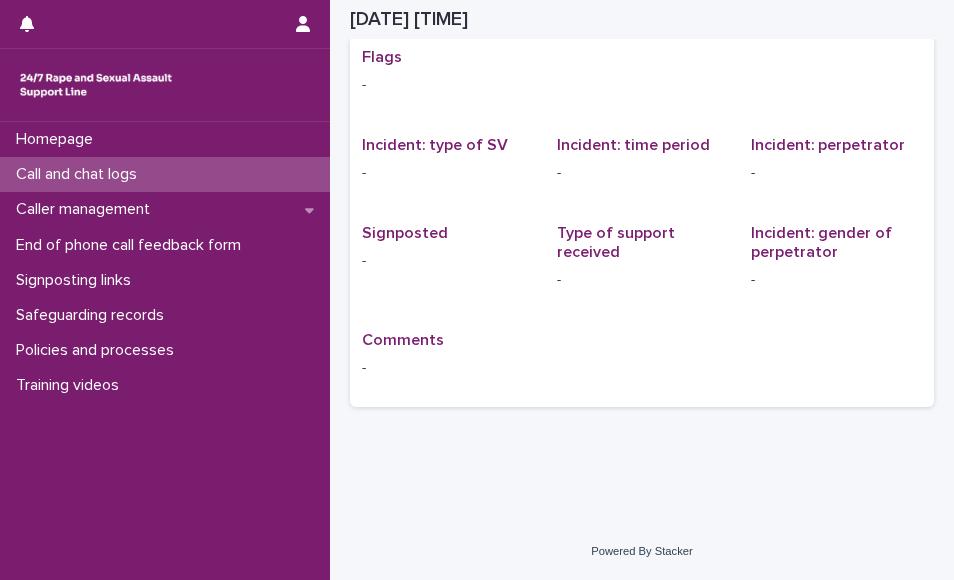 scroll, scrollTop: 29, scrollLeft: 0, axis: vertical 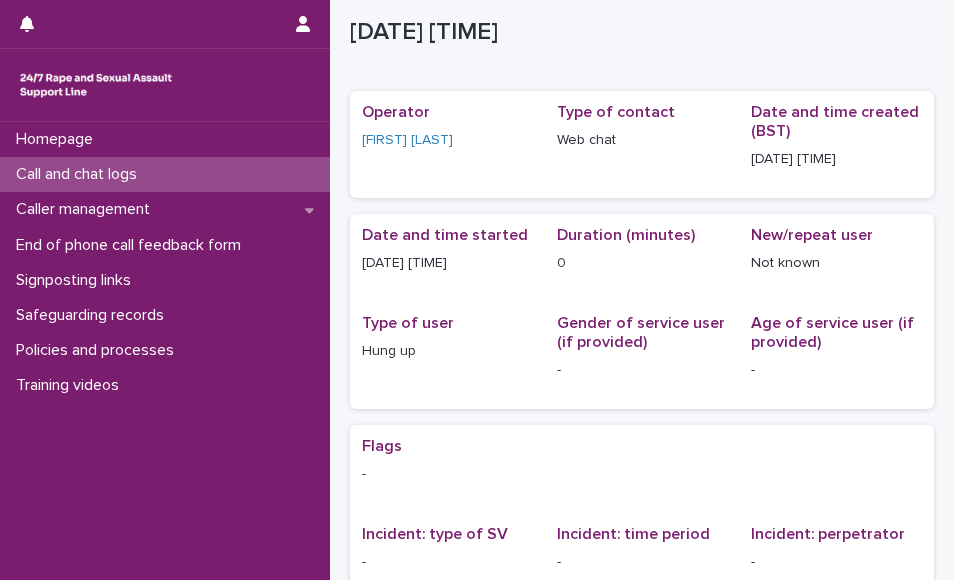 click on "Call and chat logs" at bounding box center [165, 174] 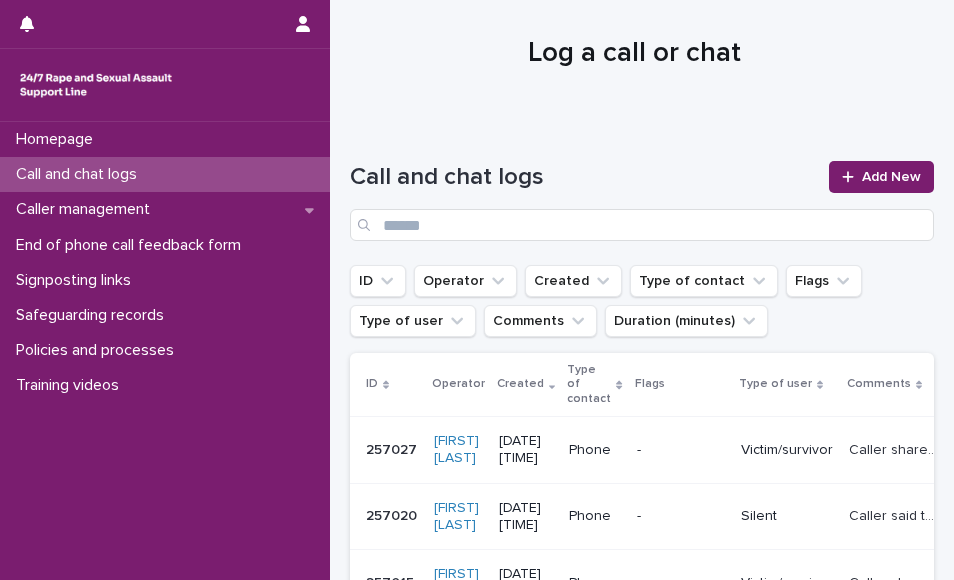 scroll, scrollTop: 0, scrollLeft: 0, axis: both 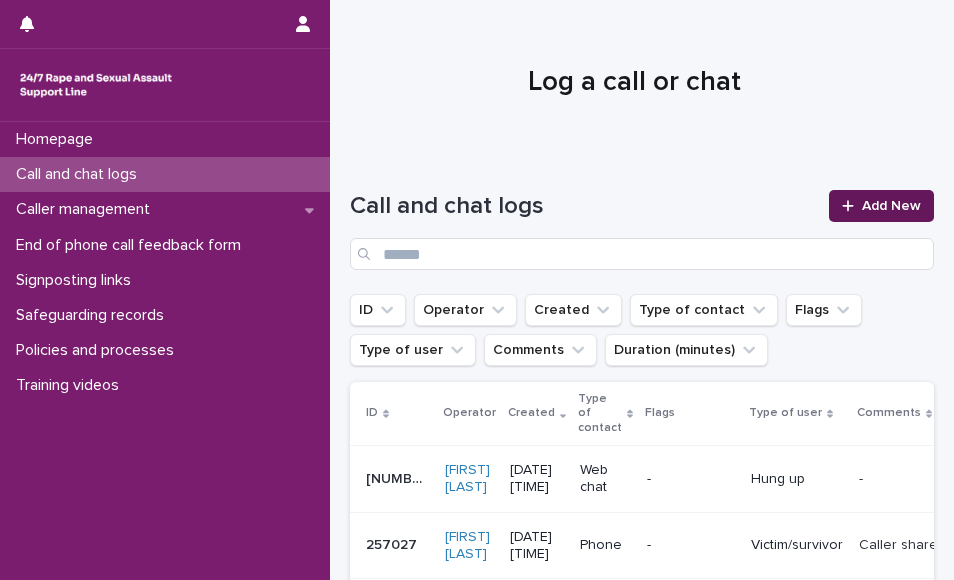 click on "Add New" at bounding box center [891, 206] 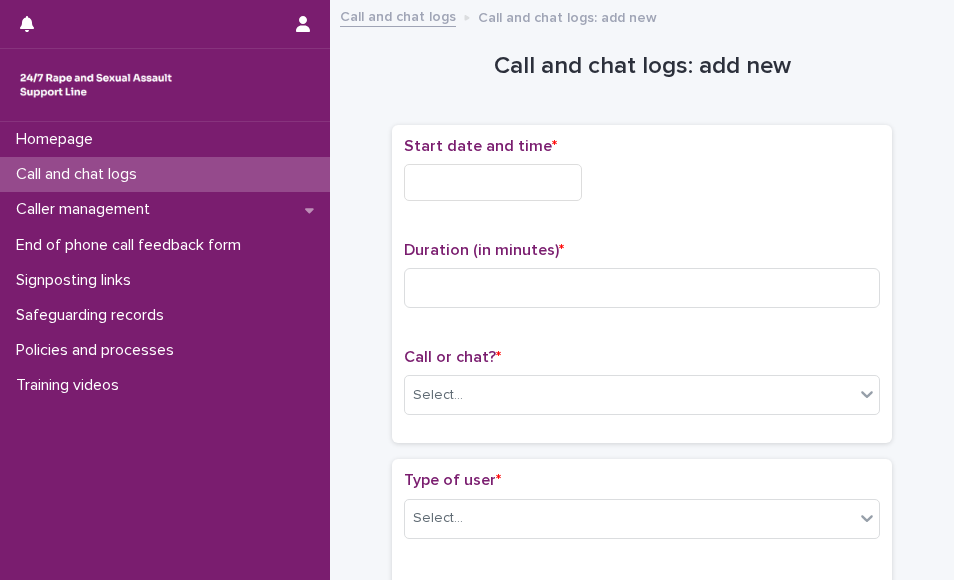 click at bounding box center (493, 182) 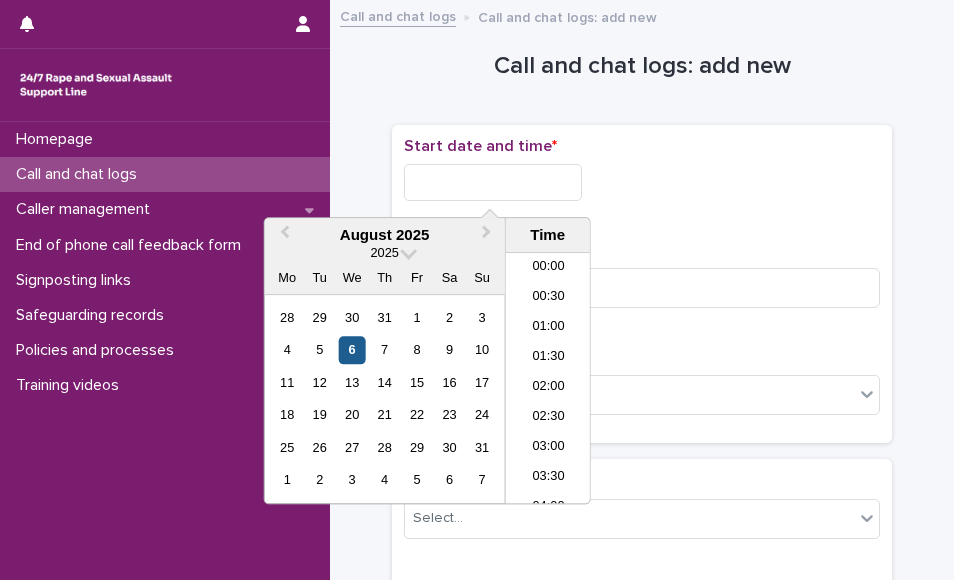 click on "6" at bounding box center (352, 350) 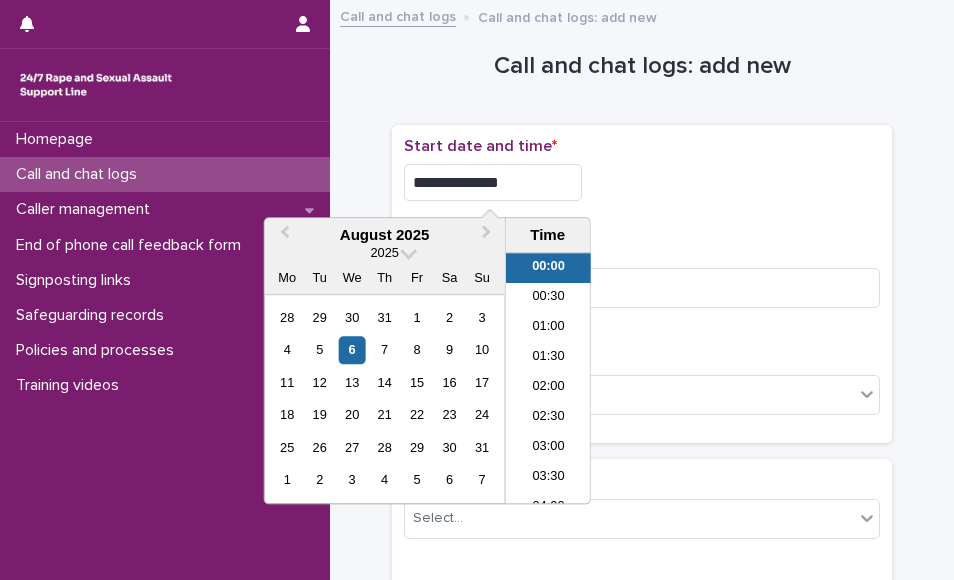 click on "**********" at bounding box center (493, 182) 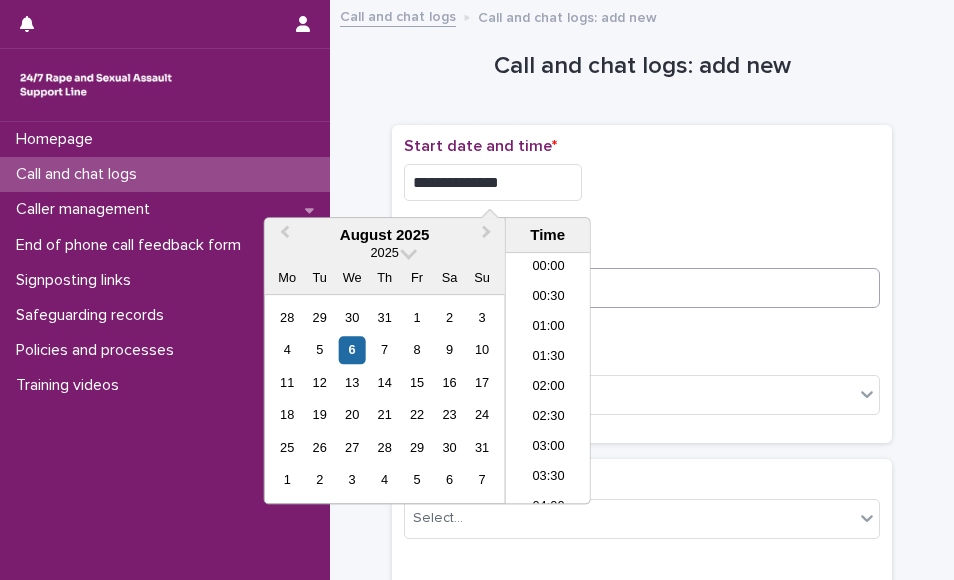 type on "**********" 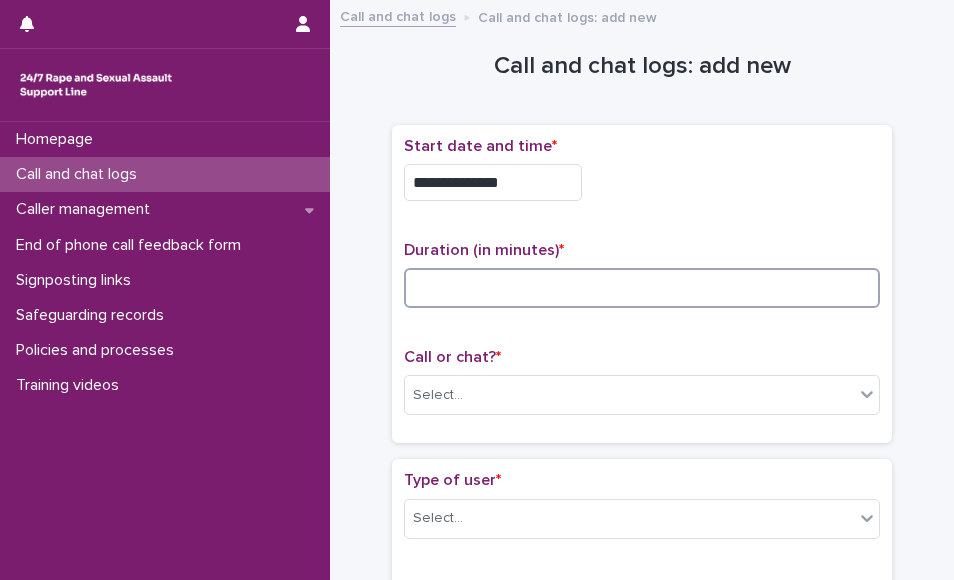 click at bounding box center [642, 288] 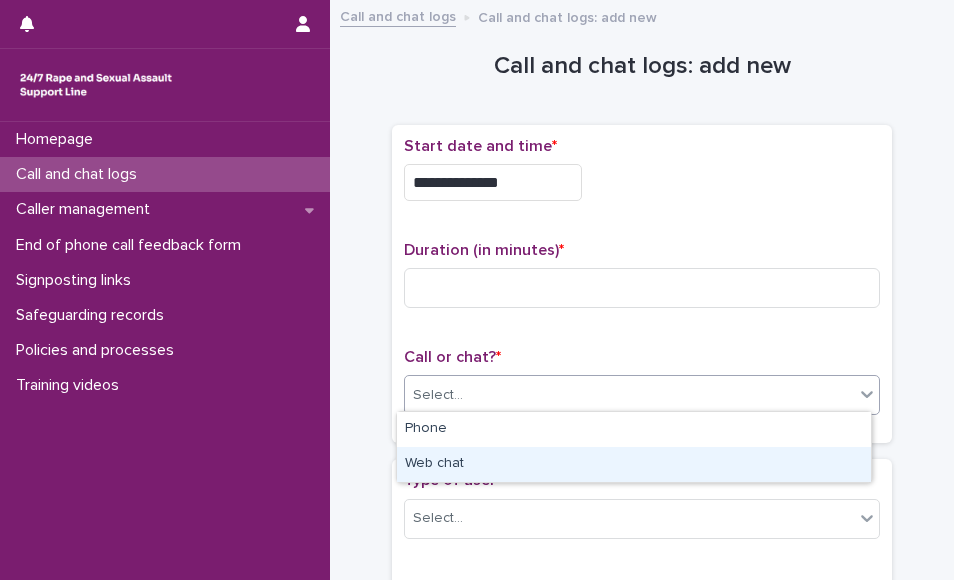 drag, startPoint x: 522, startPoint y: 407, endPoint x: 480, endPoint y: 471, distance: 76.55064 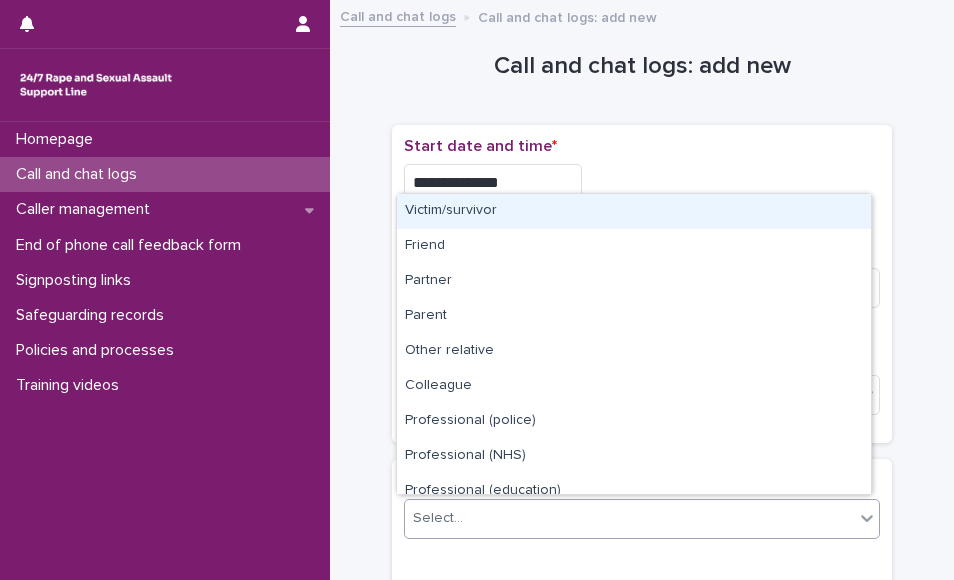 click on "Select..." at bounding box center (629, 518) 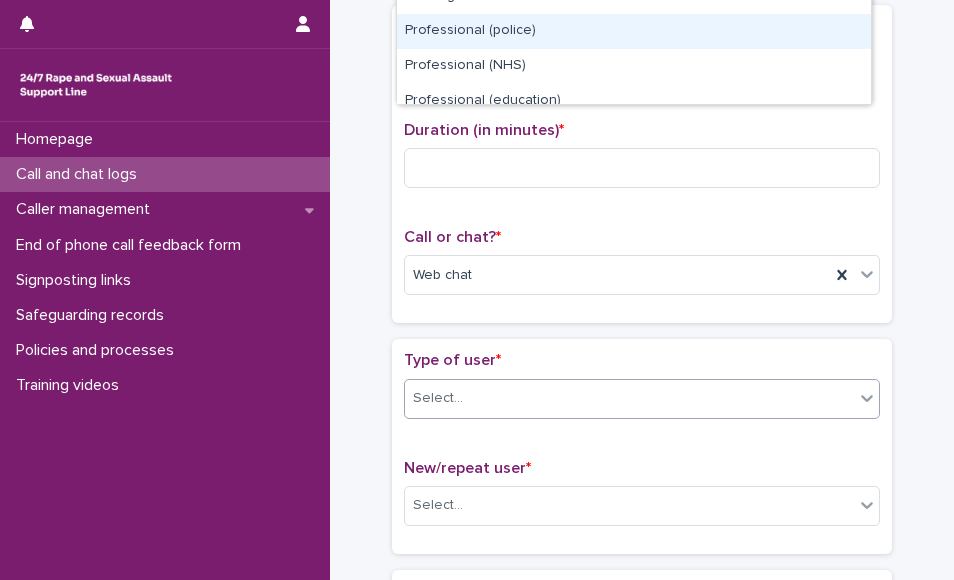 scroll, scrollTop: 112, scrollLeft: 0, axis: vertical 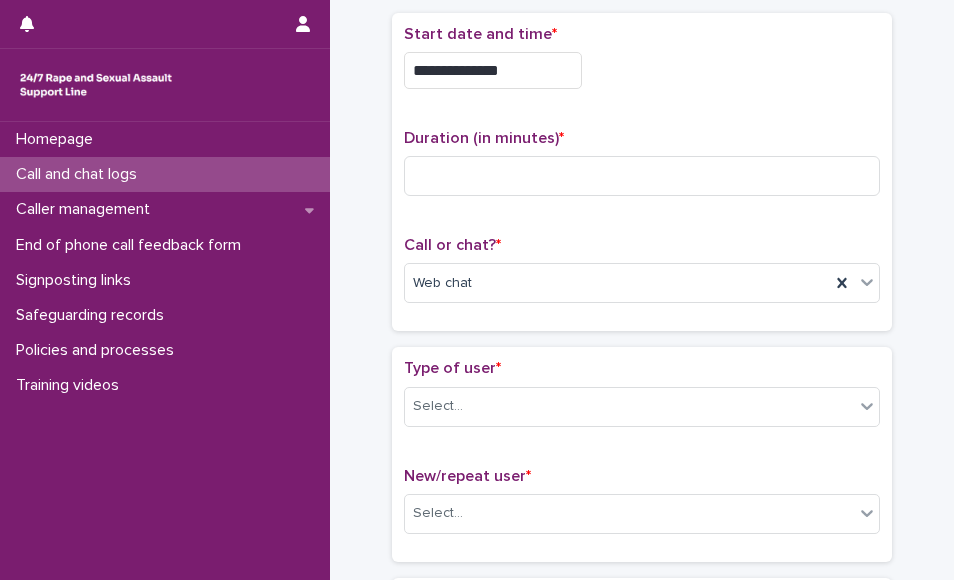 click on "Duration (in minutes) *" at bounding box center [642, 170] 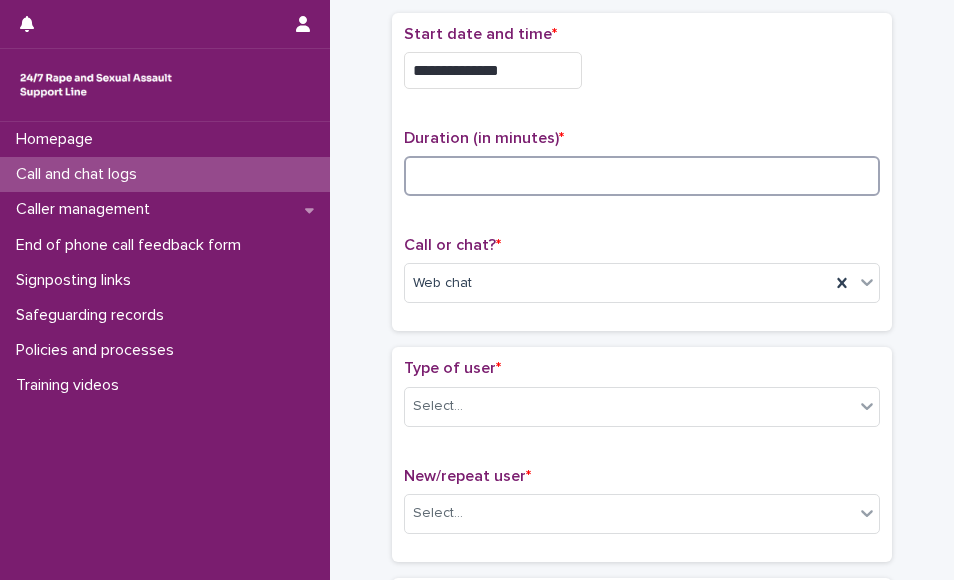 click at bounding box center [642, 176] 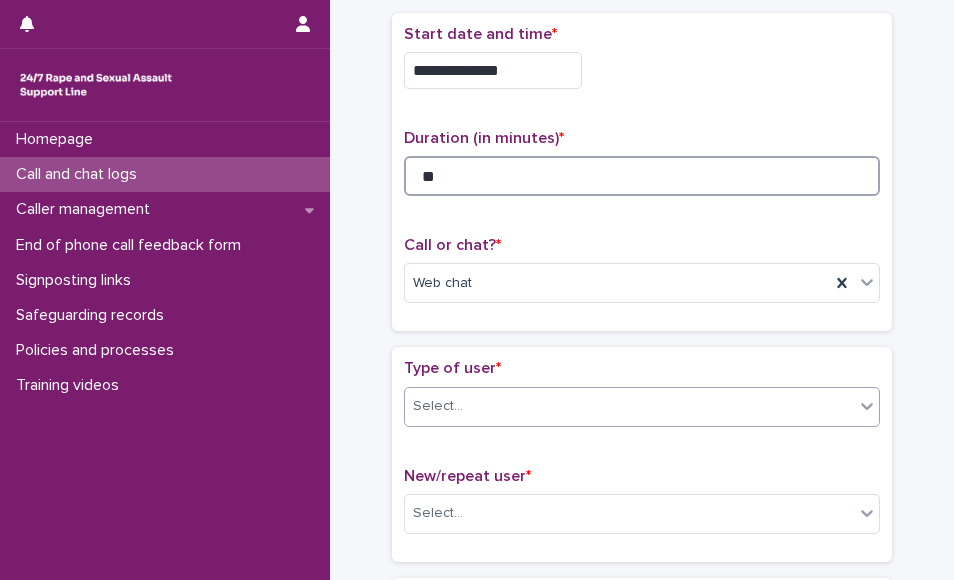 type on "**" 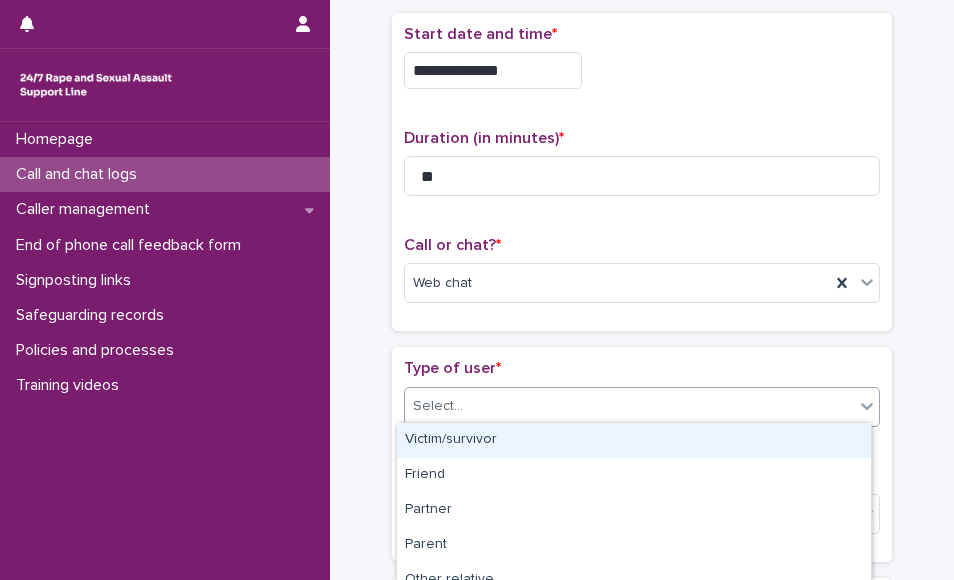 click on "Select..." at bounding box center [629, 406] 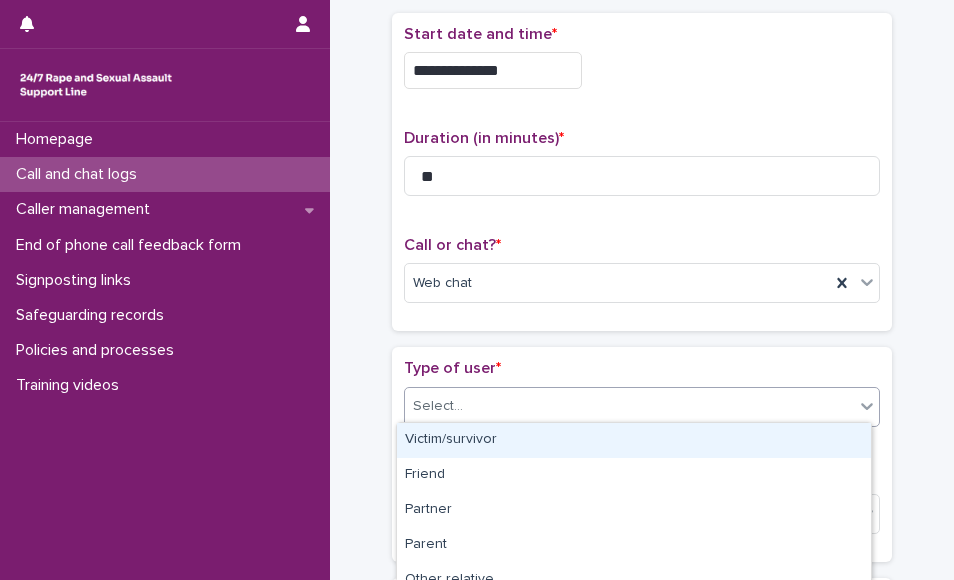 click on "Victim/survivor" at bounding box center (634, 440) 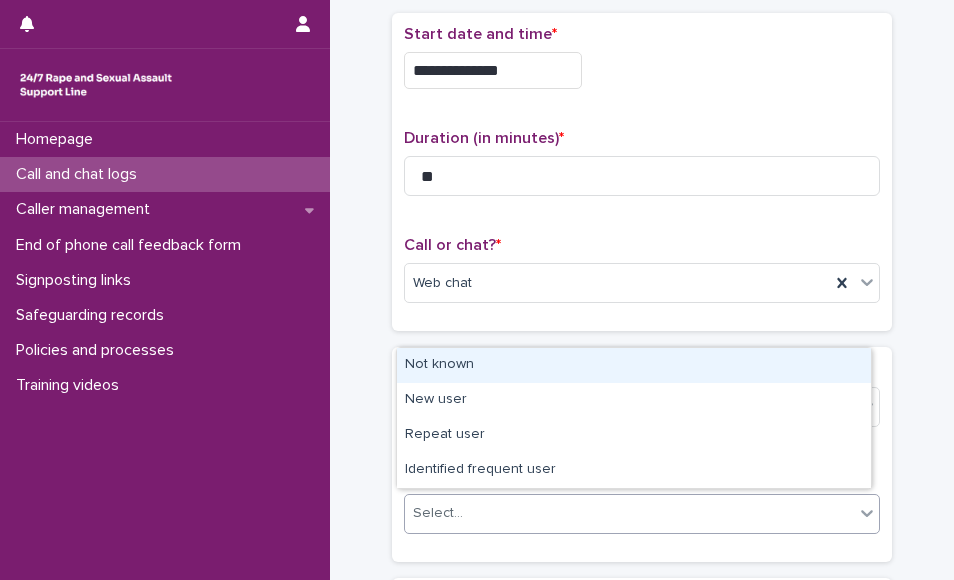 click on "Select..." at bounding box center (629, 513) 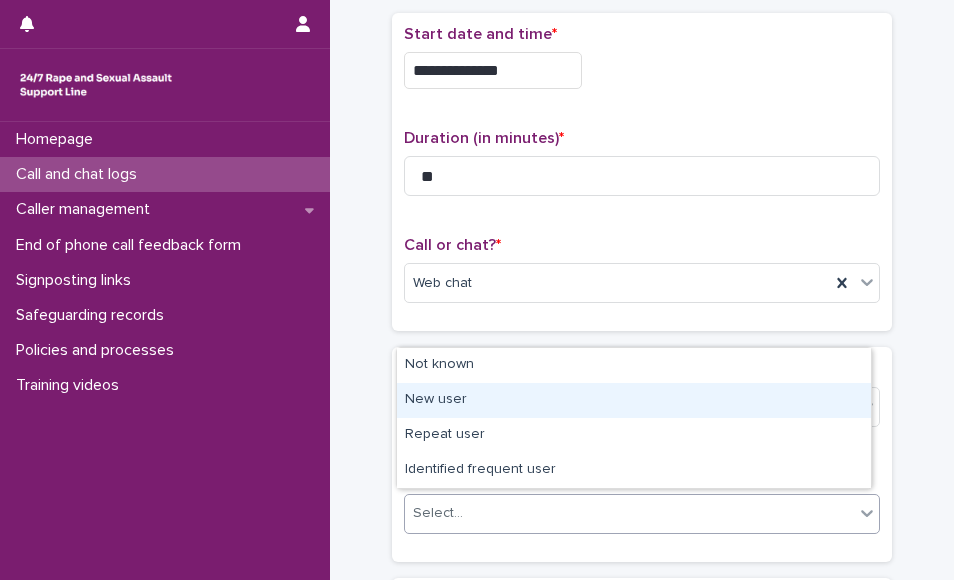 click on "New user" at bounding box center (634, 400) 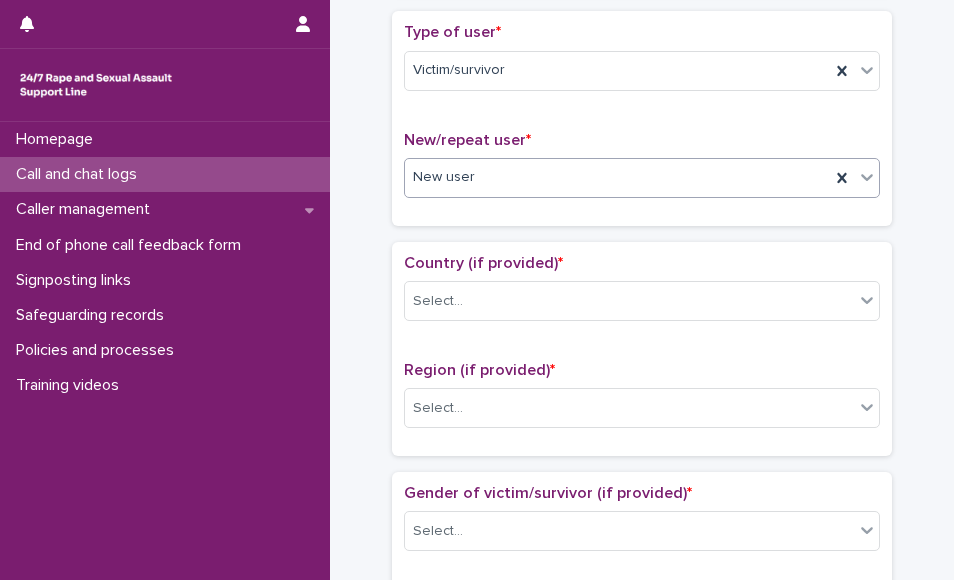 scroll, scrollTop: 512, scrollLeft: 0, axis: vertical 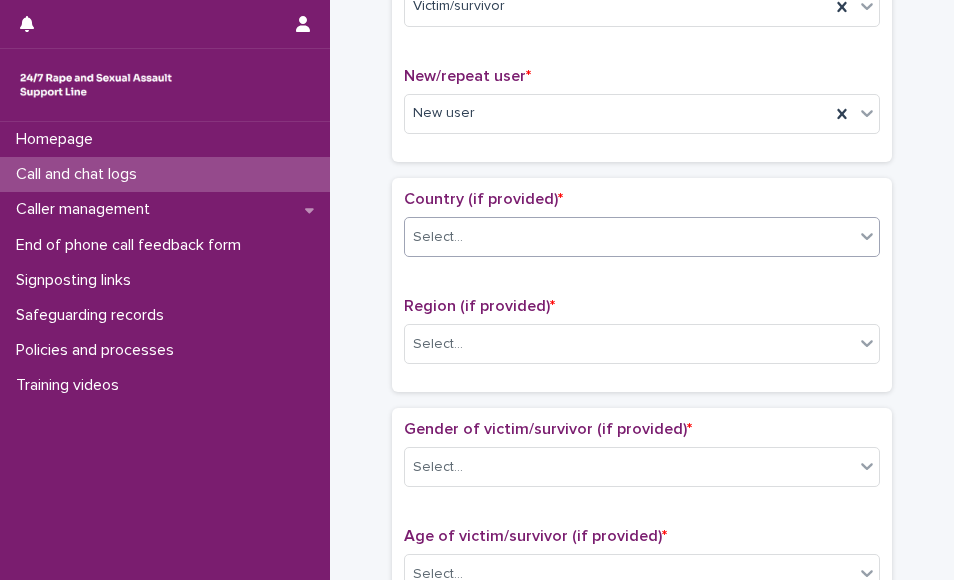 click on "Select..." at bounding box center [629, 237] 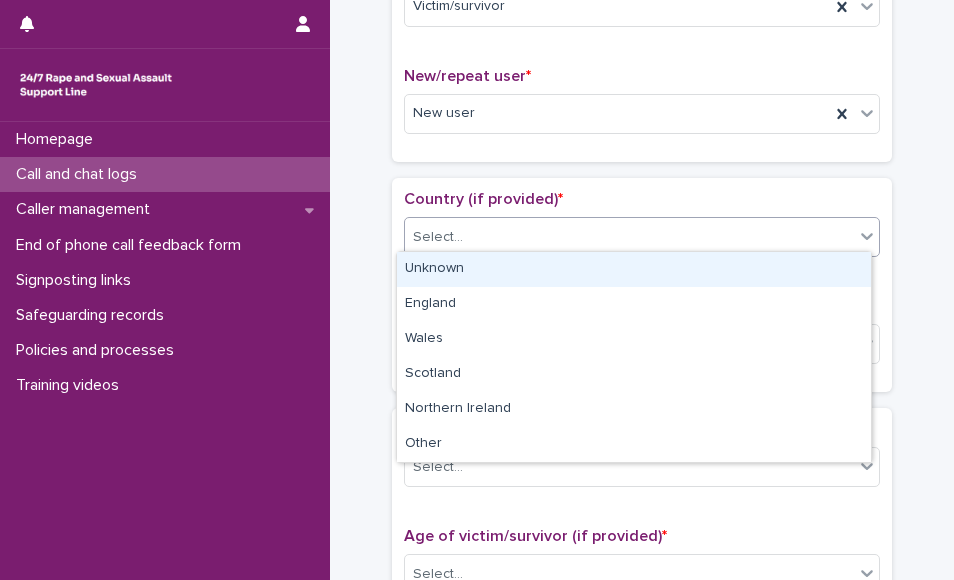 click on "Unknown" at bounding box center (634, 269) 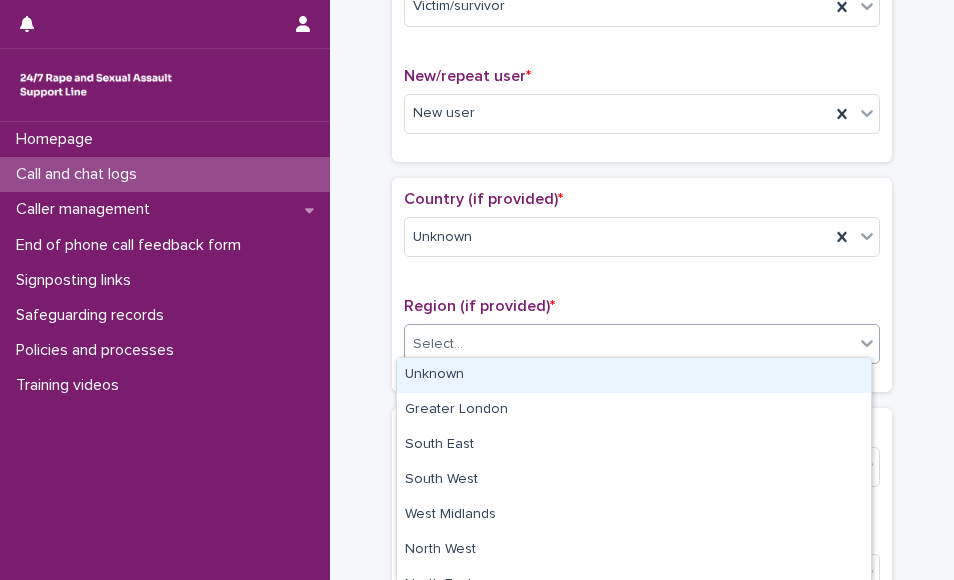 click on "Select..." at bounding box center (438, 344) 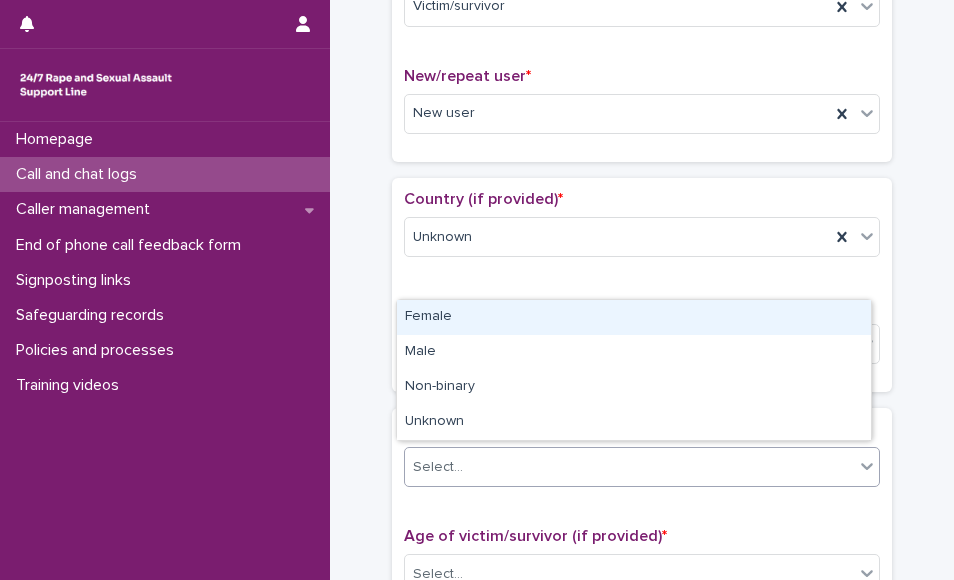 click on "Select..." at bounding box center [629, 467] 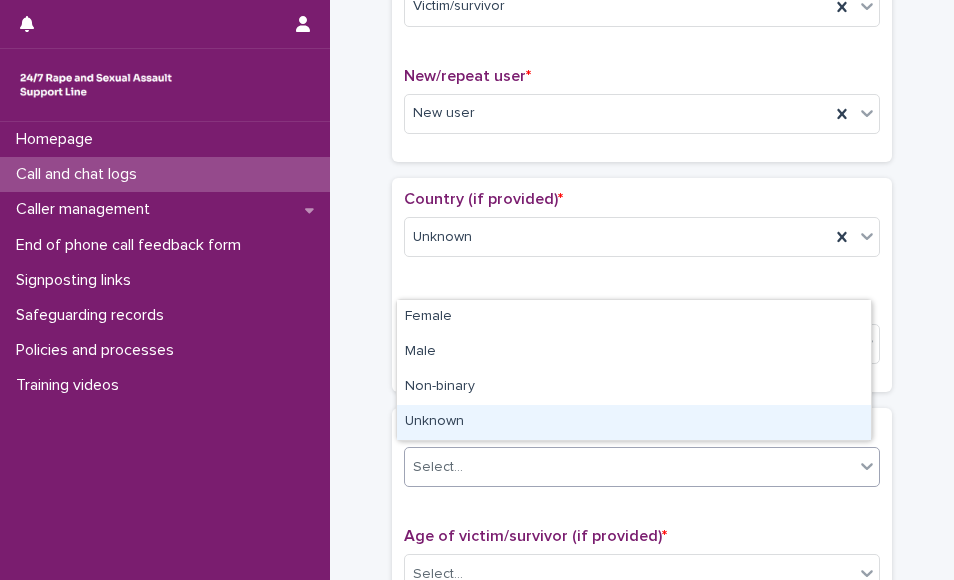 click on "Unknown" at bounding box center [634, 422] 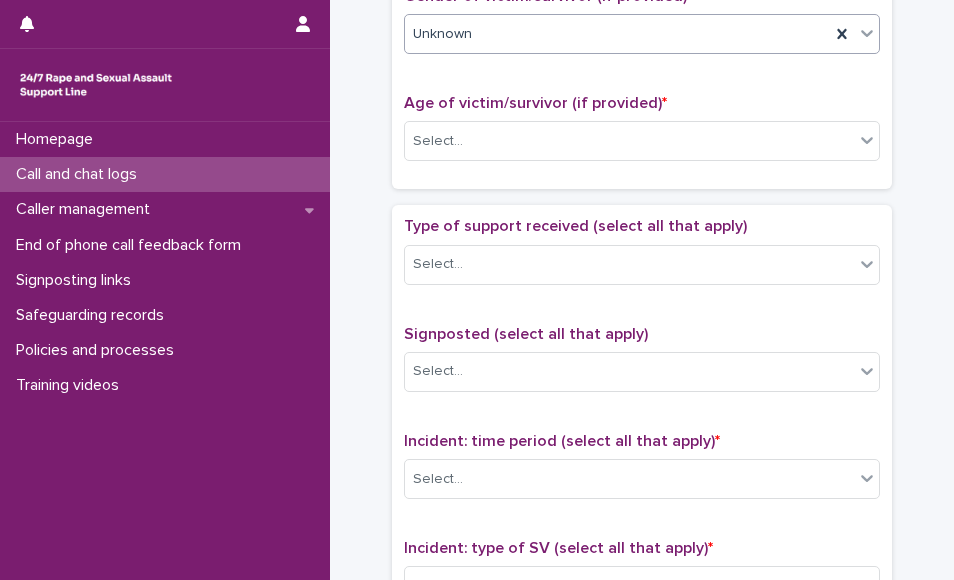 scroll, scrollTop: 992, scrollLeft: 0, axis: vertical 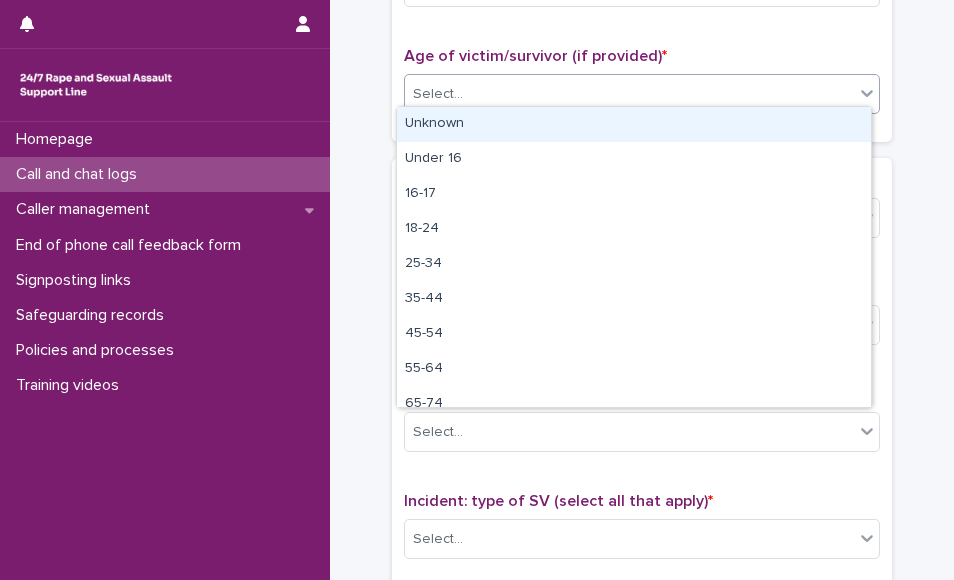 click on "Select..." at bounding box center (629, 94) 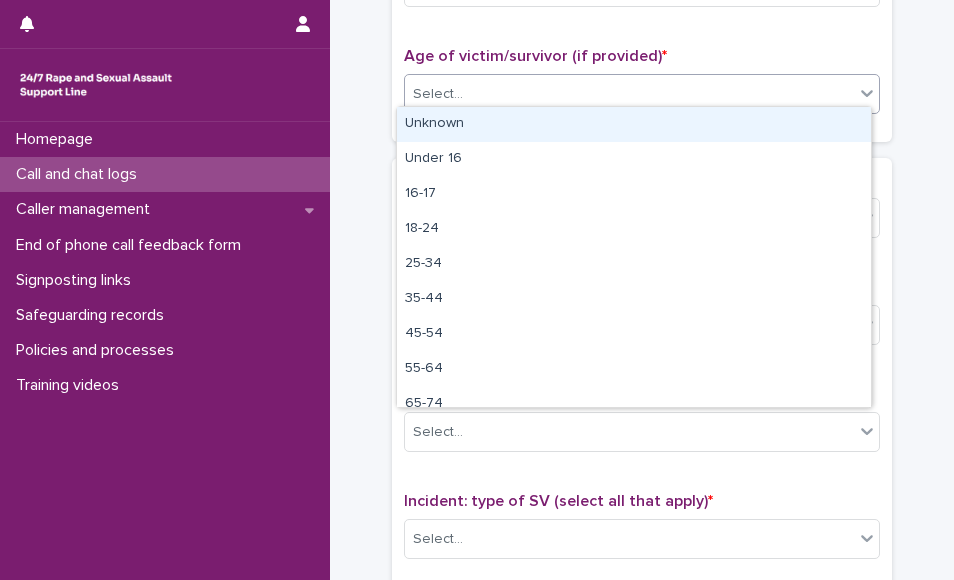 click on "Unknown" at bounding box center (634, 124) 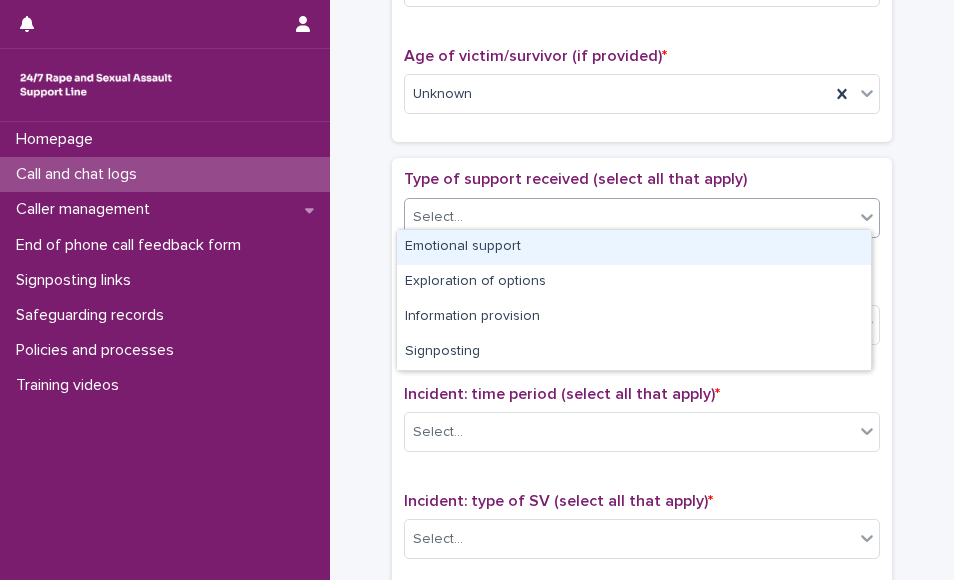 drag, startPoint x: 517, startPoint y: 197, endPoint x: 490, endPoint y: 231, distance: 43.416588 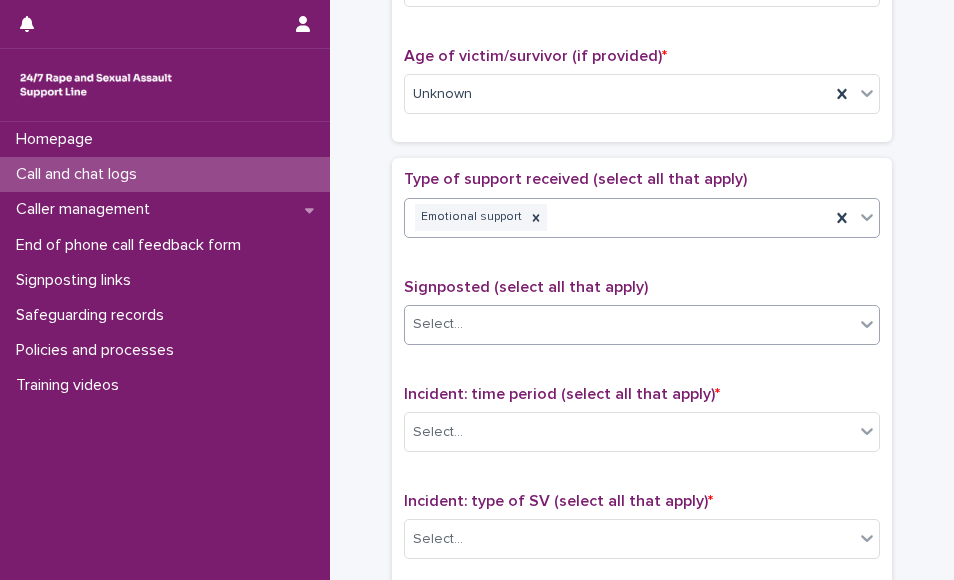 click on "Select..." at bounding box center [438, 324] 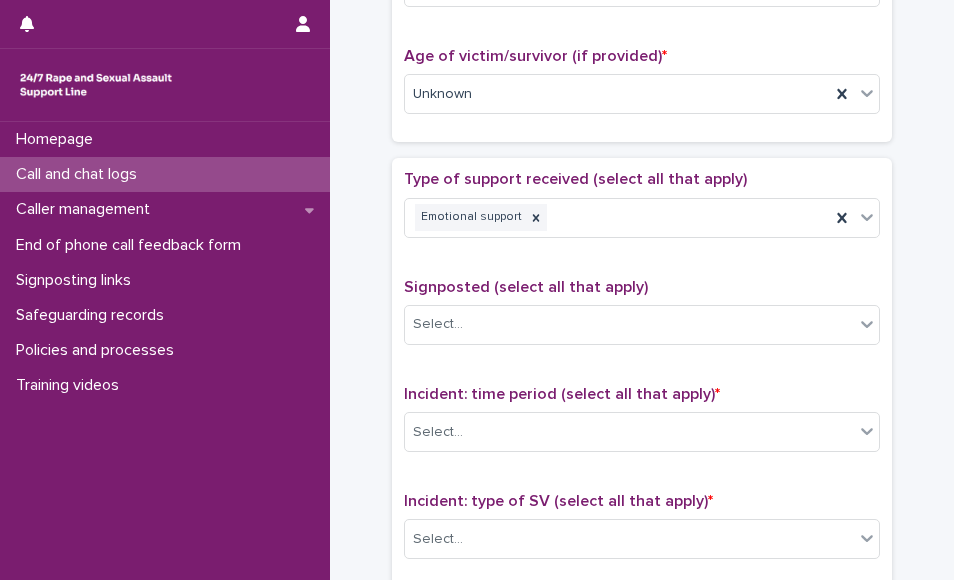 click on "**********" at bounding box center [642, 43] 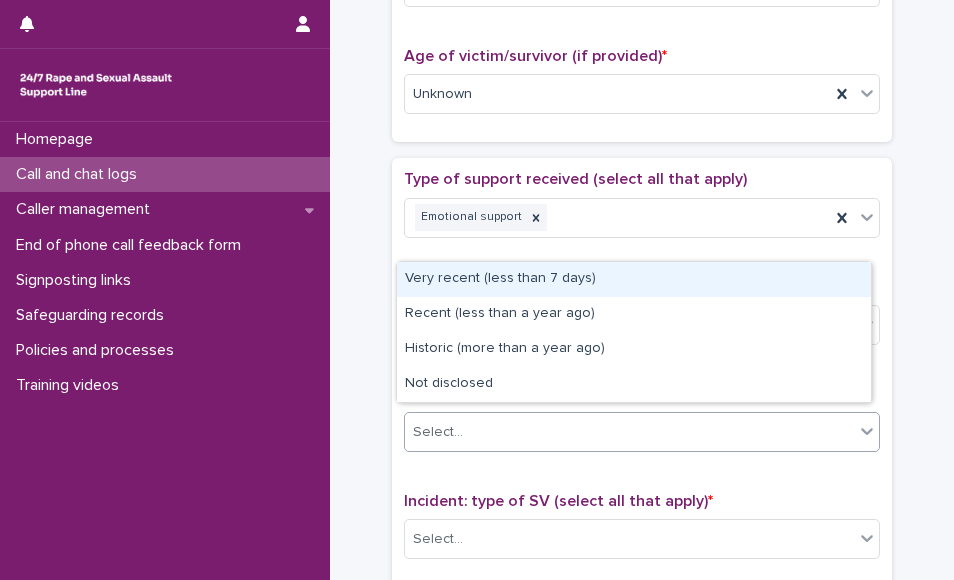 click on "Select..." at bounding box center (629, 432) 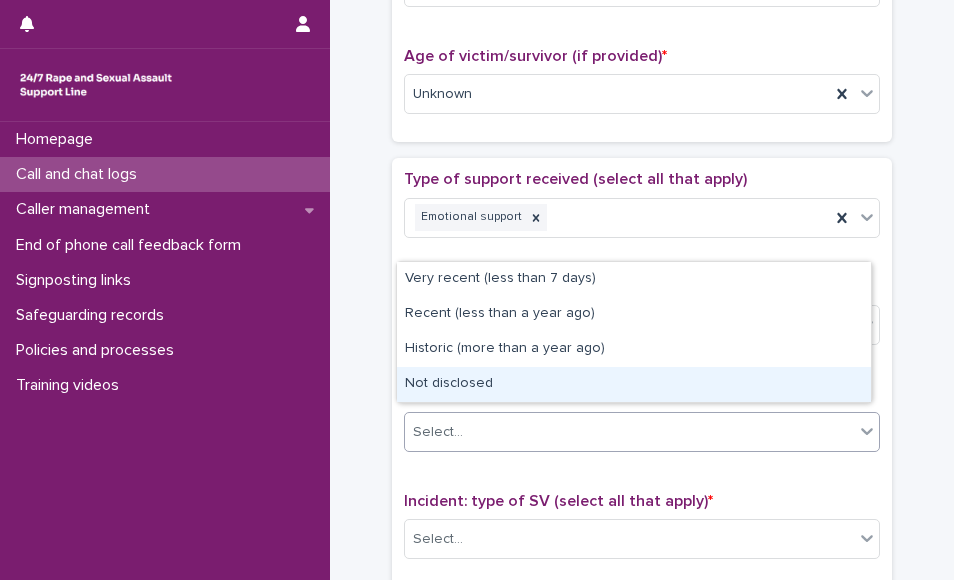 click on "Not disclosed" at bounding box center [634, 384] 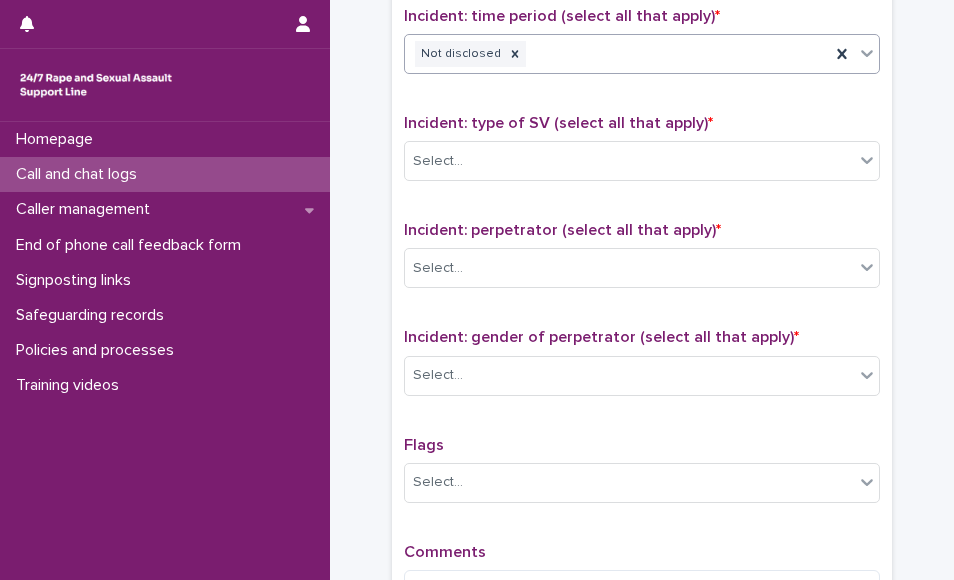 scroll, scrollTop: 1352, scrollLeft: 0, axis: vertical 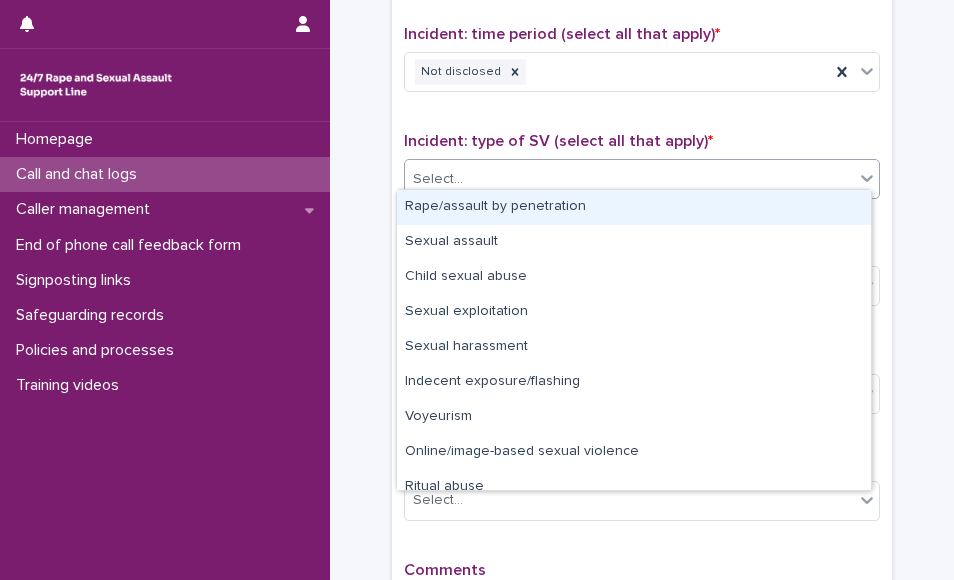 click on "Select..." at bounding box center (629, 179) 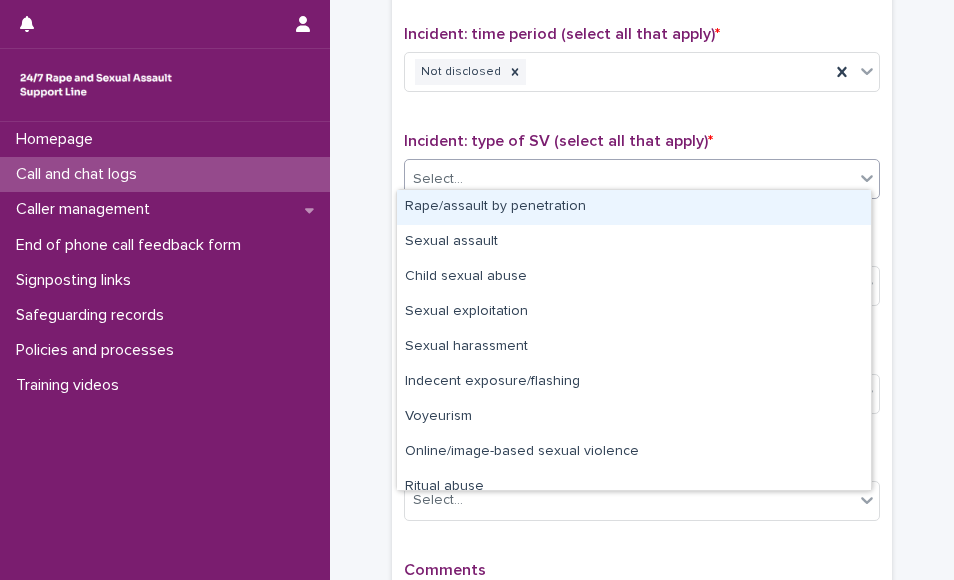 click on "Rape/assault by penetration" at bounding box center (634, 207) 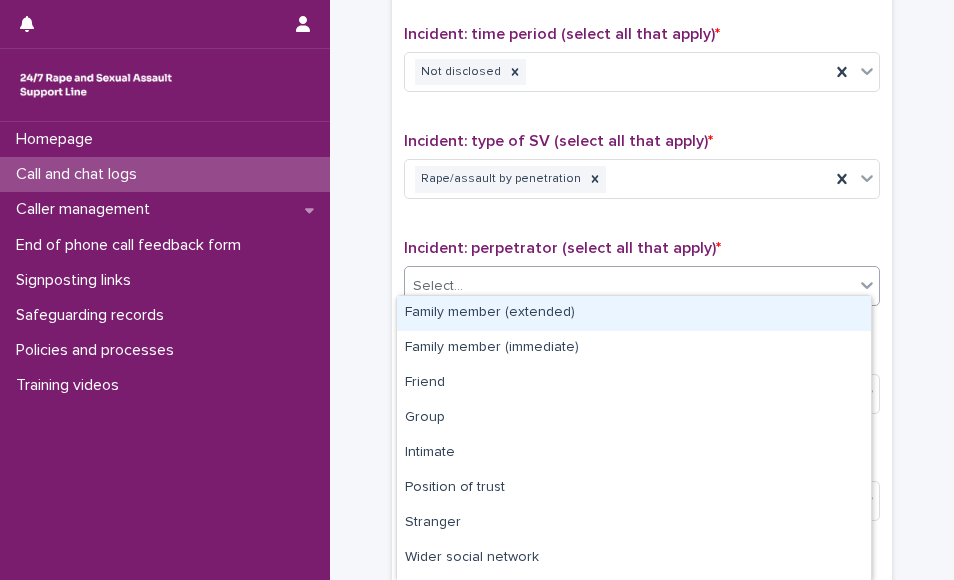 click on "Select..." at bounding box center (629, 286) 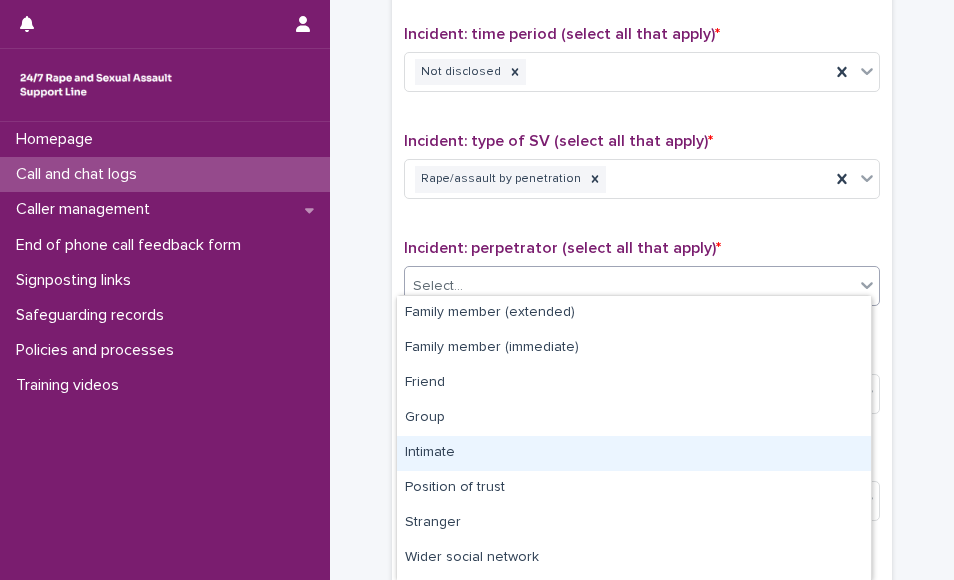 click on "Intimate" at bounding box center (634, 453) 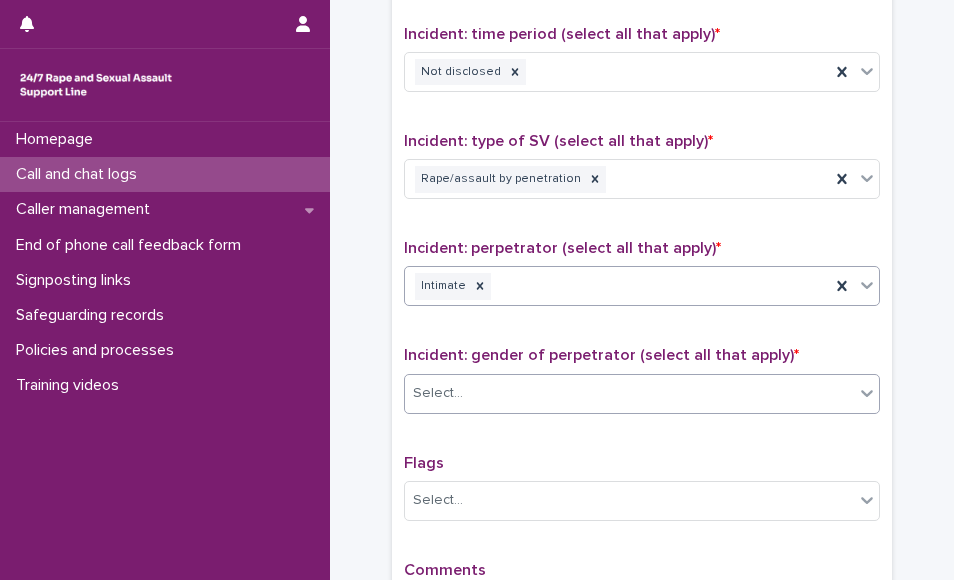click on "Select..." at bounding box center [629, 393] 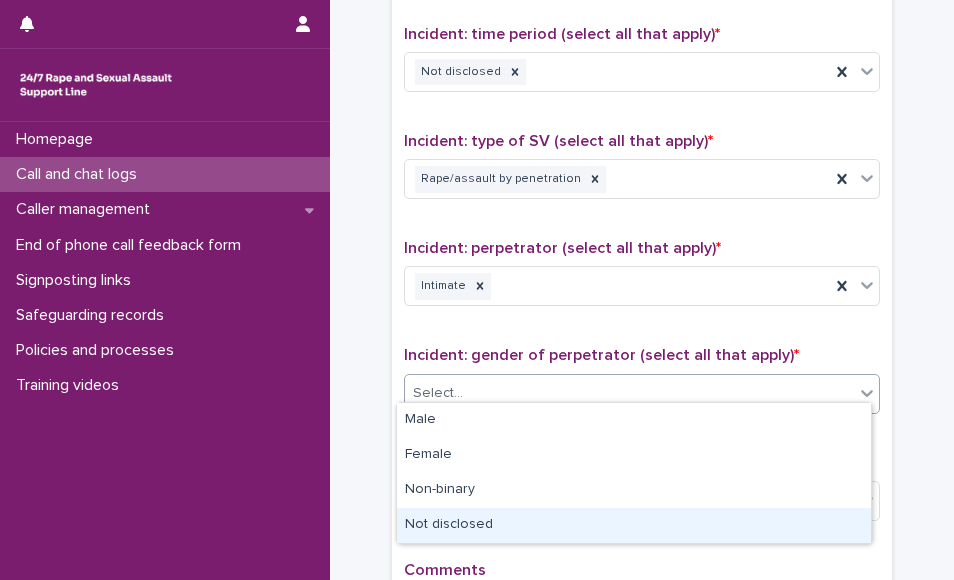 click on "Not disclosed" at bounding box center [634, 525] 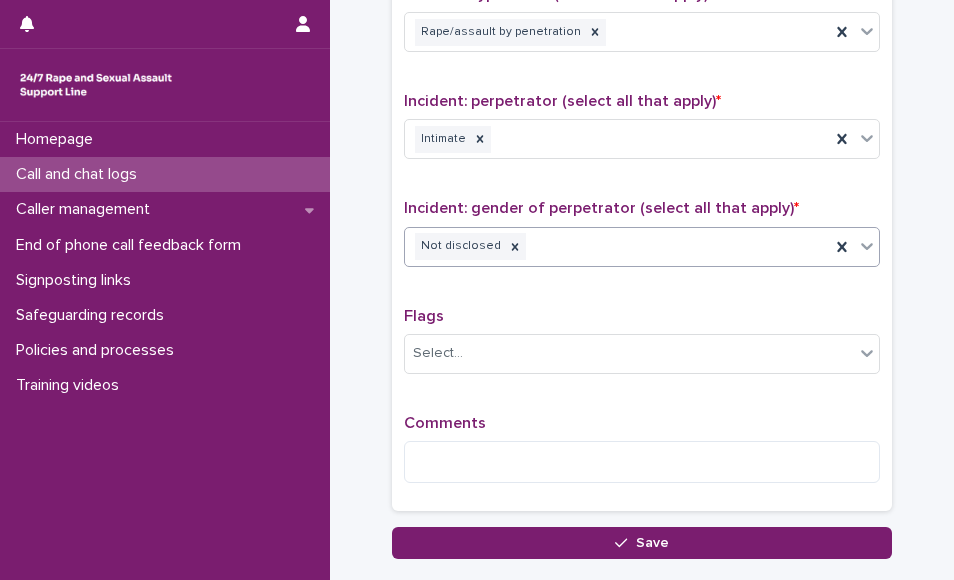 scroll, scrollTop: 1512, scrollLeft: 0, axis: vertical 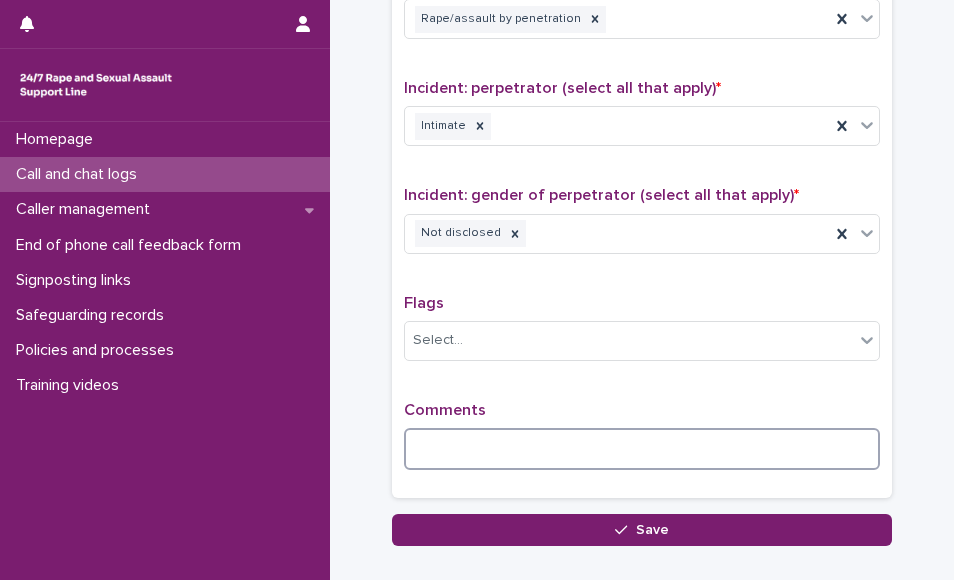 click at bounding box center (642, 449) 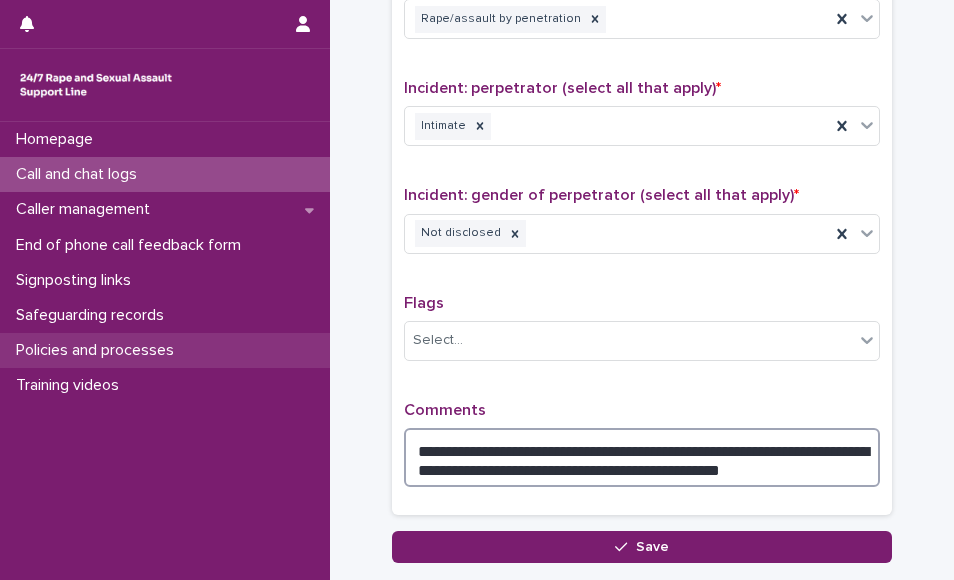 type on "**********" 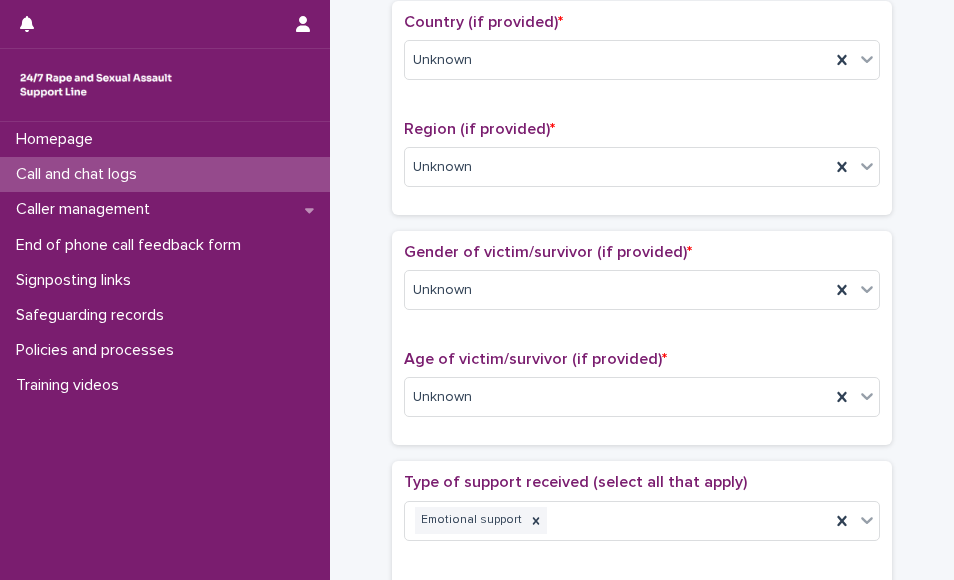 scroll, scrollTop: 706, scrollLeft: 0, axis: vertical 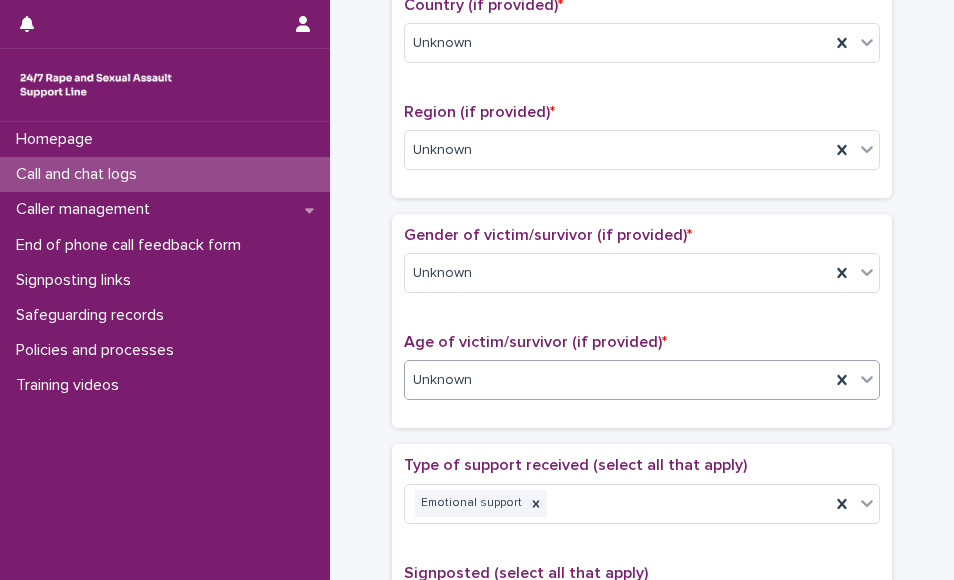 drag, startPoint x: 649, startPoint y: 393, endPoint x: 674, endPoint y: 366, distance: 36.796738 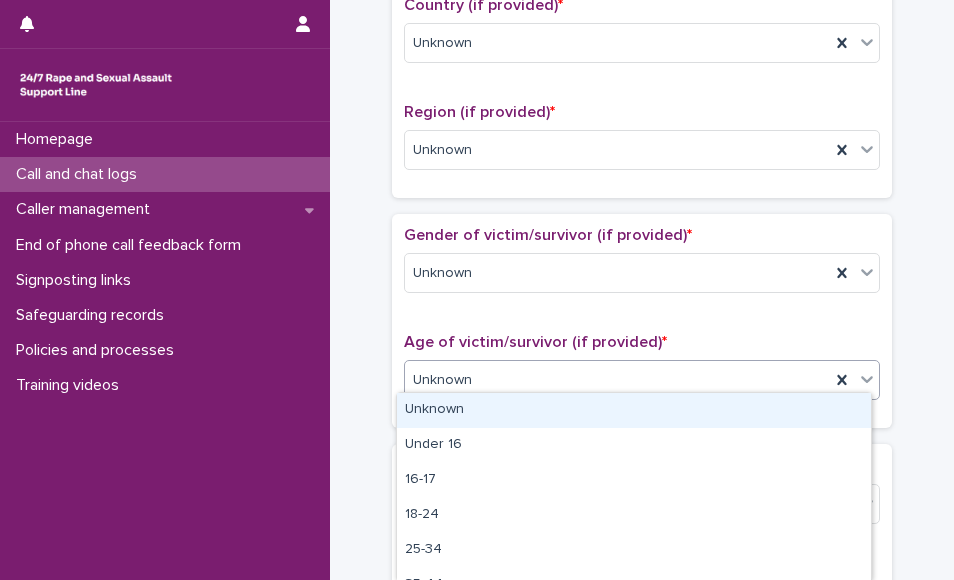 click on "Unknown" at bounding box center [617, 380] 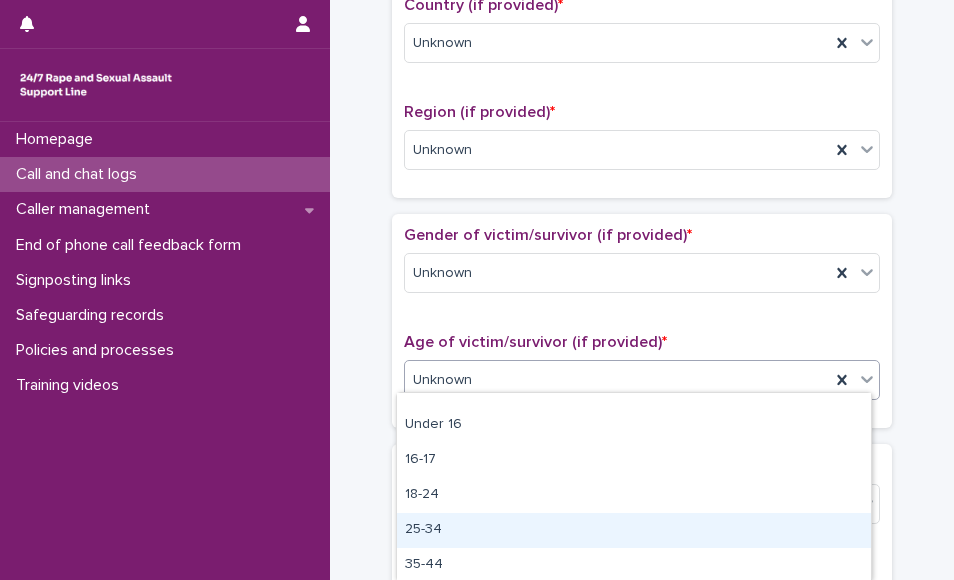 scroll, scrollTop: 40, scrollLeft: 0, axis: vertical 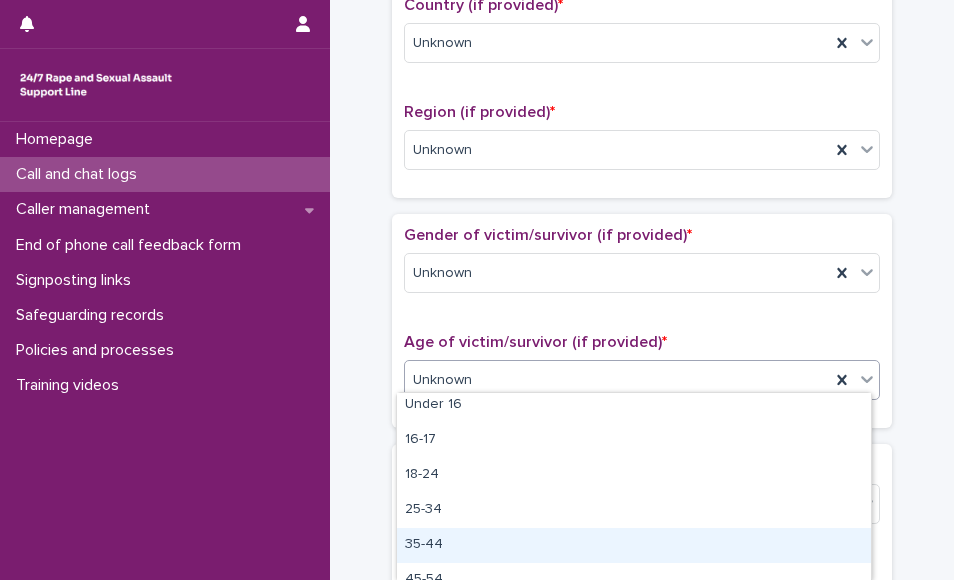 click on "35-44" at bounding box center [634, 545] 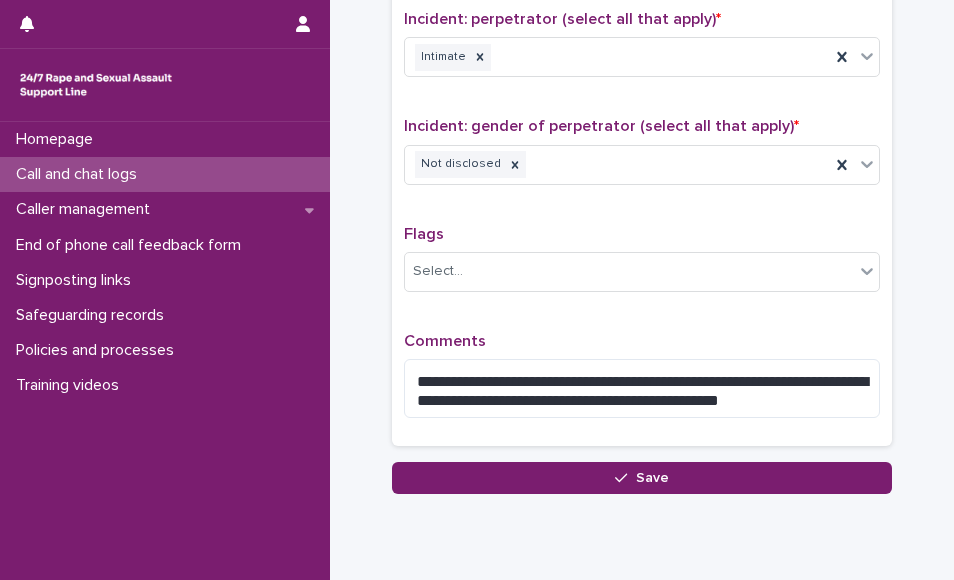 scroll, scrollTop: 1622, scrollLeft: 0, axis: vertical 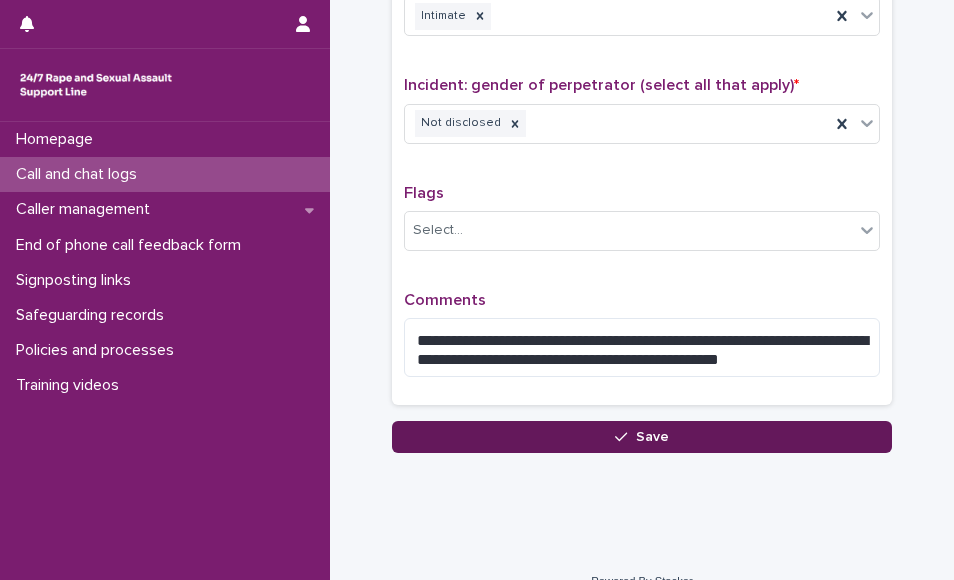 click on "Save" at bounding box center [642, 437] 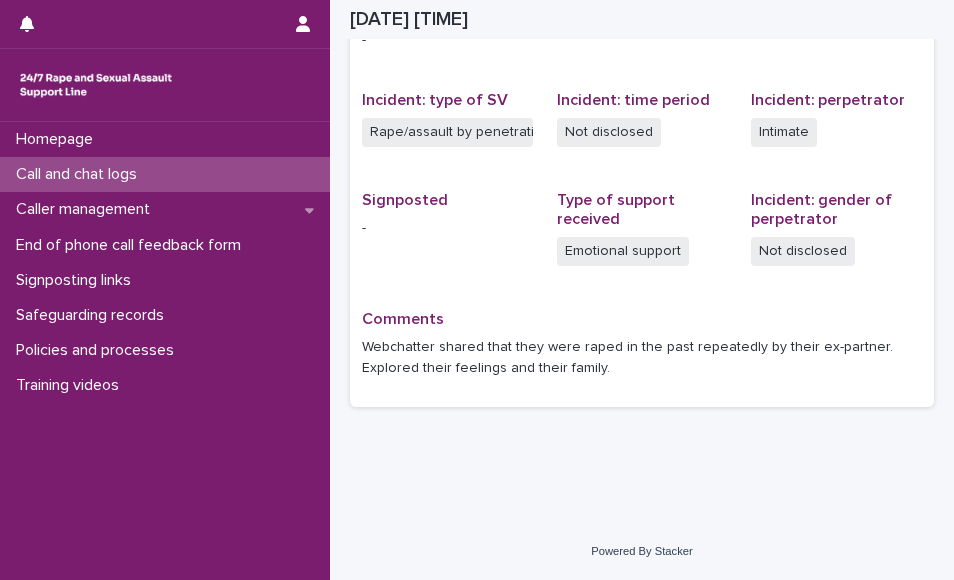 scroll, scrollTop: 462, scrollLeft: 0, axis: vertical 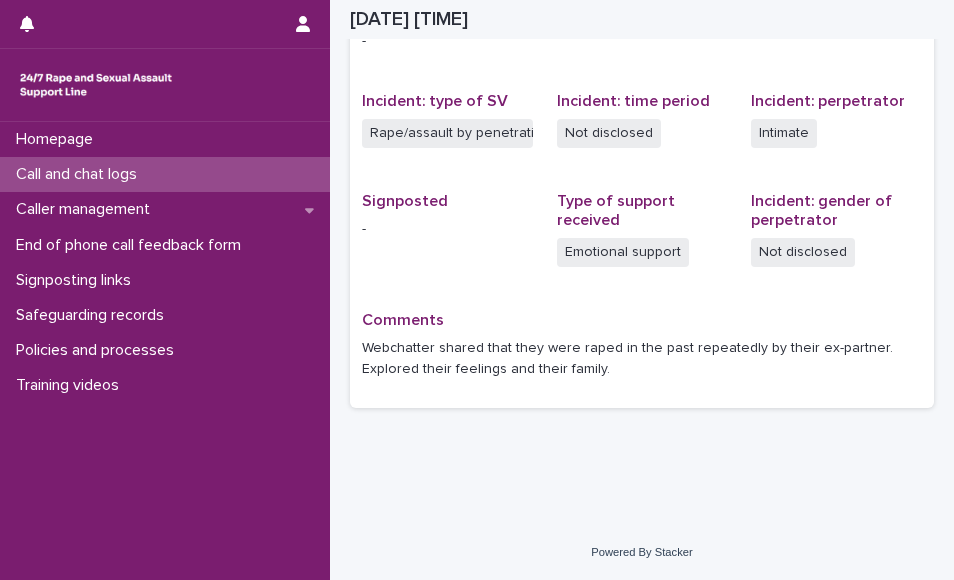 click on "Call and chat logs" at bounding box center [165, 174] 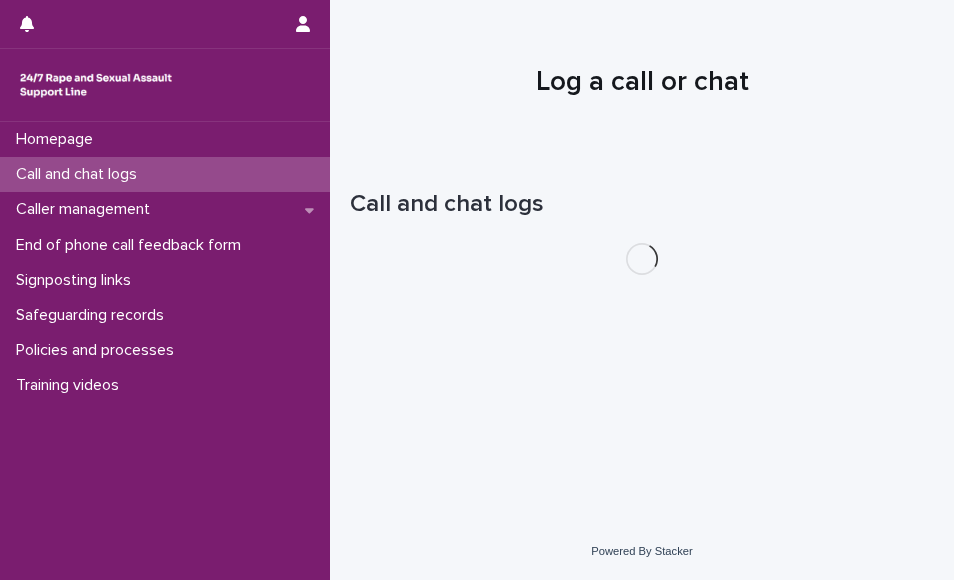 scroll, scrollTop: 0, scrollLeft: 0, axis: both 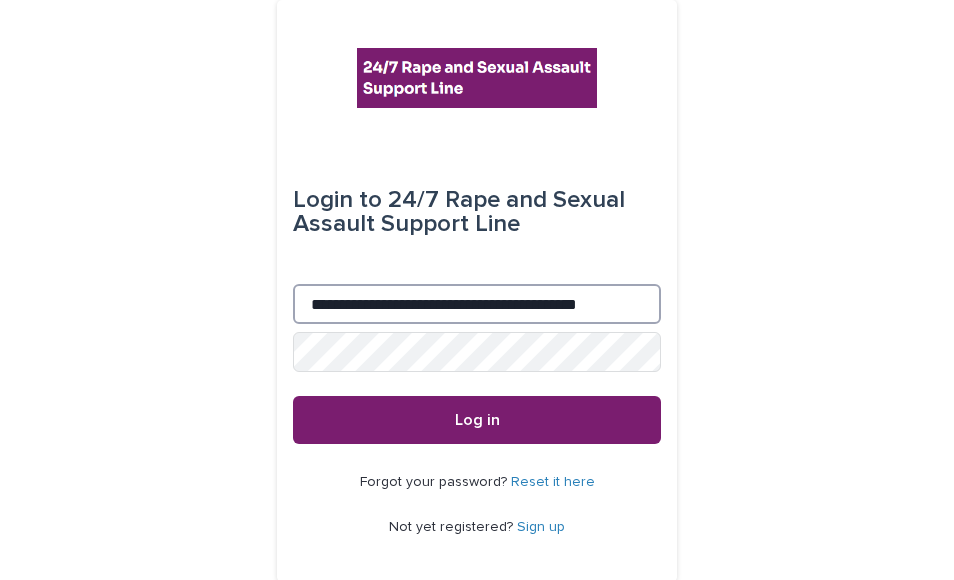 click on "**********" at bounding box center [477, 304] 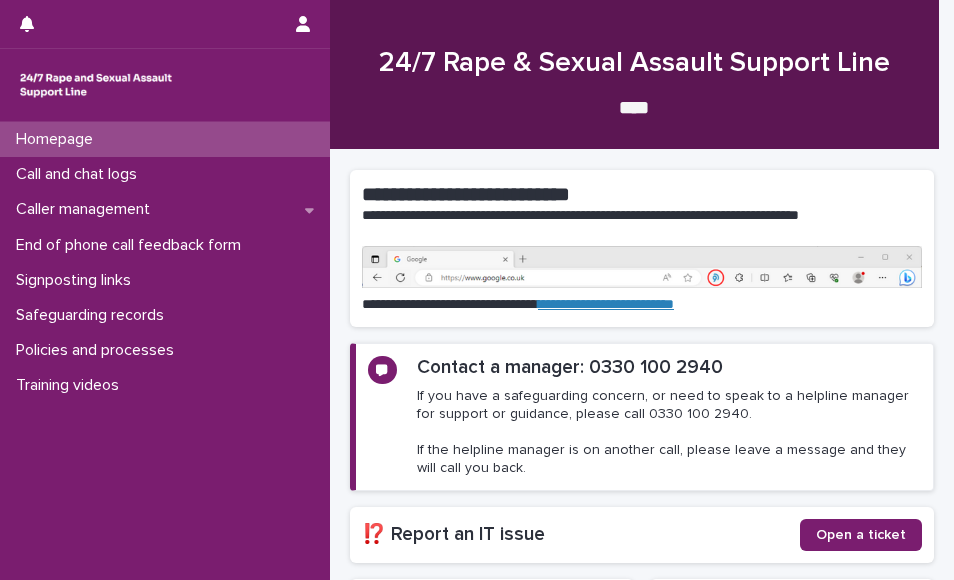 scroll, scrollTop: 0, scrollLeft: 0, axis: both 